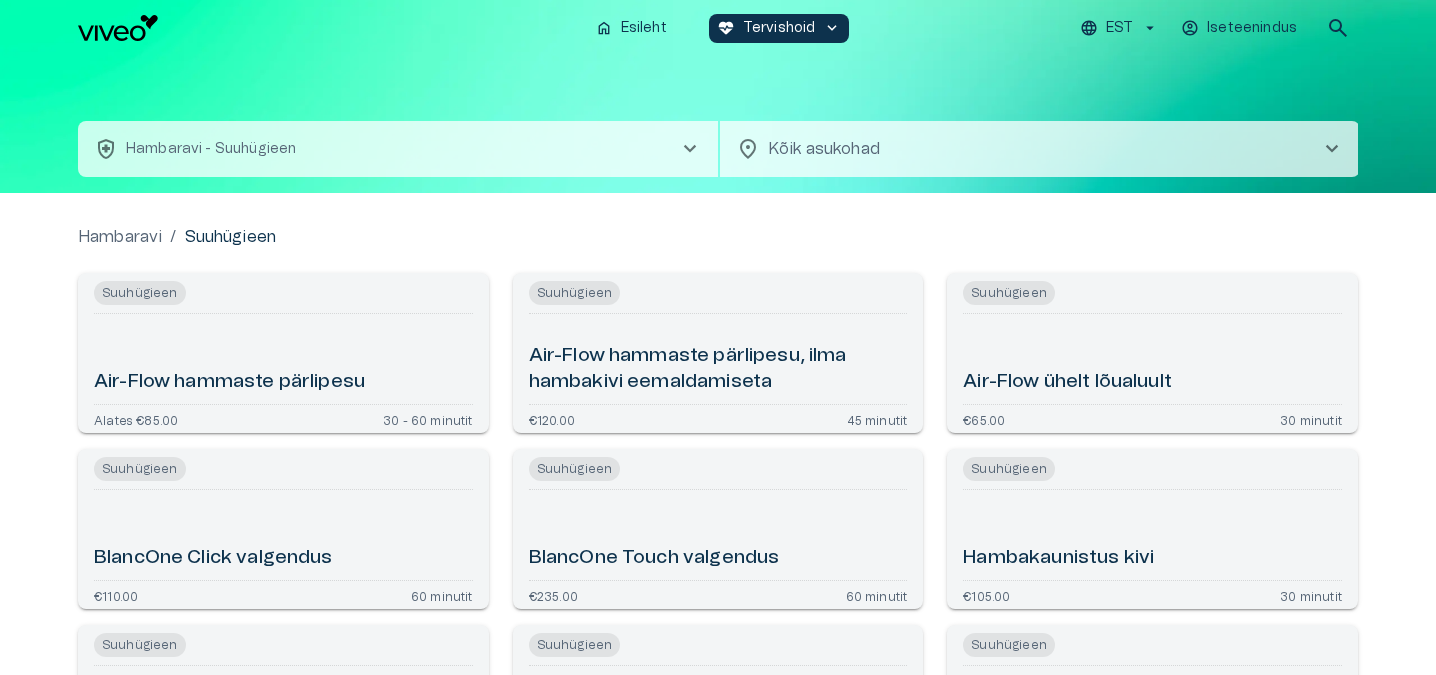 scroll, scrollTop: 0, scrollLeft: 0, axis: both 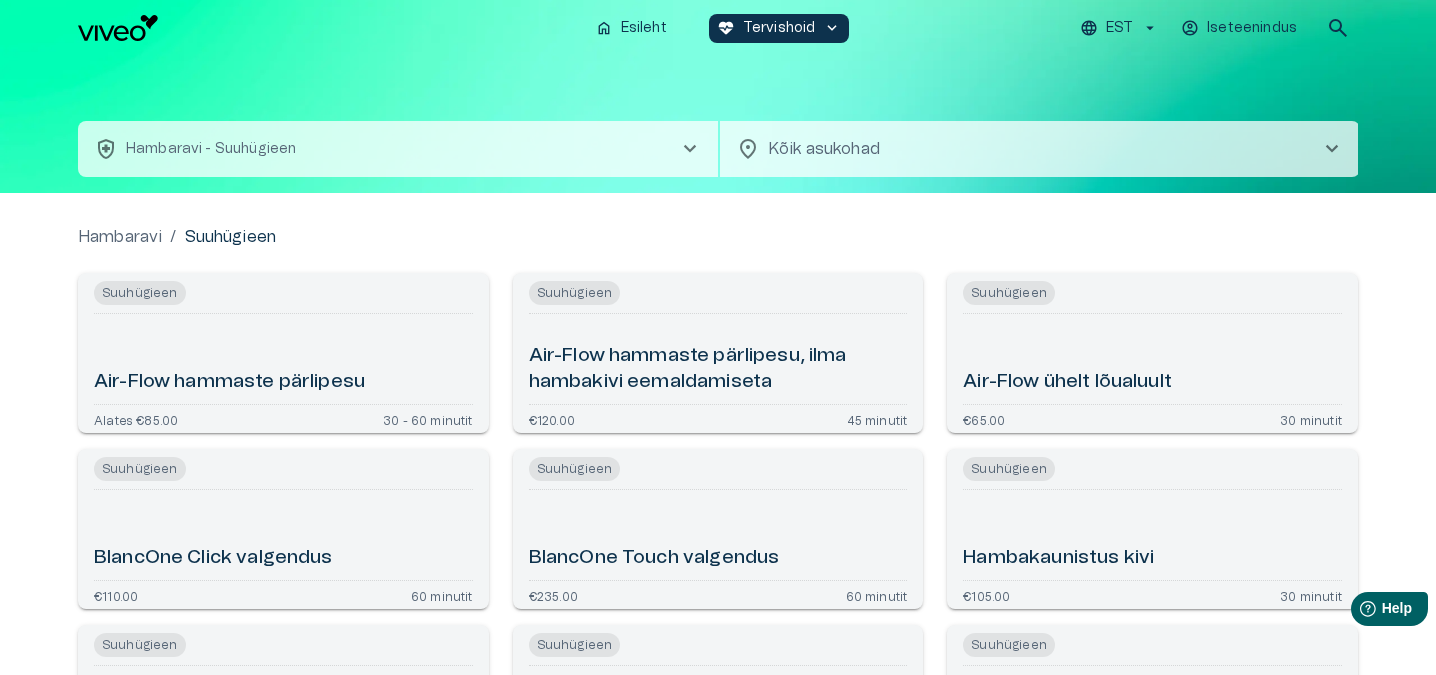 click on "health_and_safety Hambaravi - Suuhügieen chevron_right" at bounding box center [398, 149] 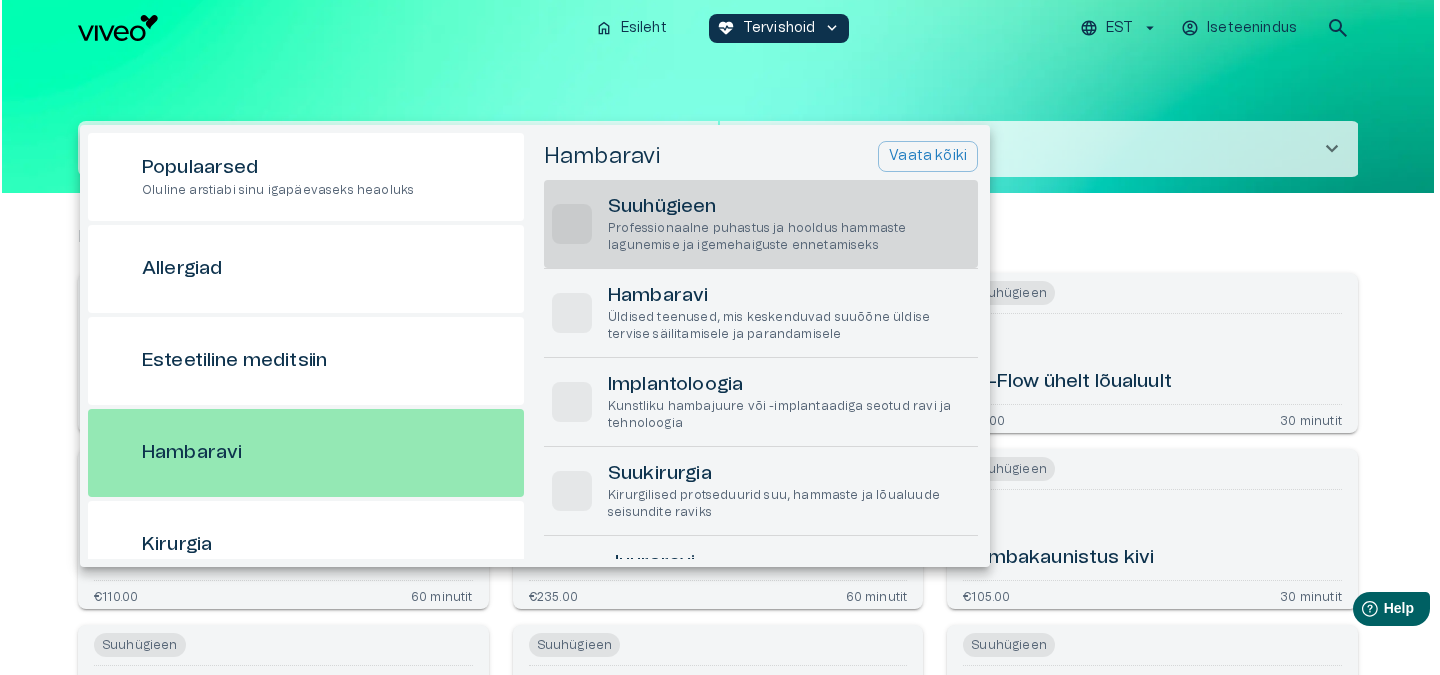 scroll, scrollTop: 56, scrollLeft: 0, axis: vertical 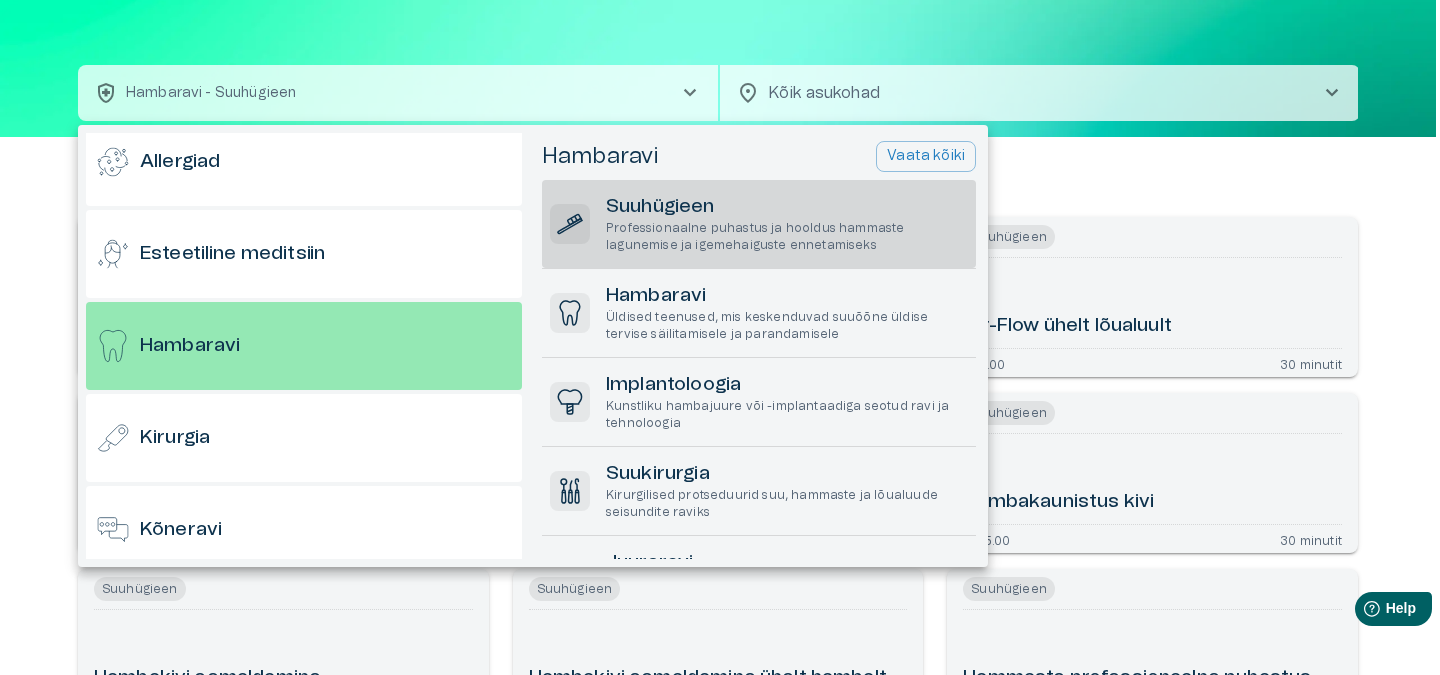 click at bounding box center [720, 337] 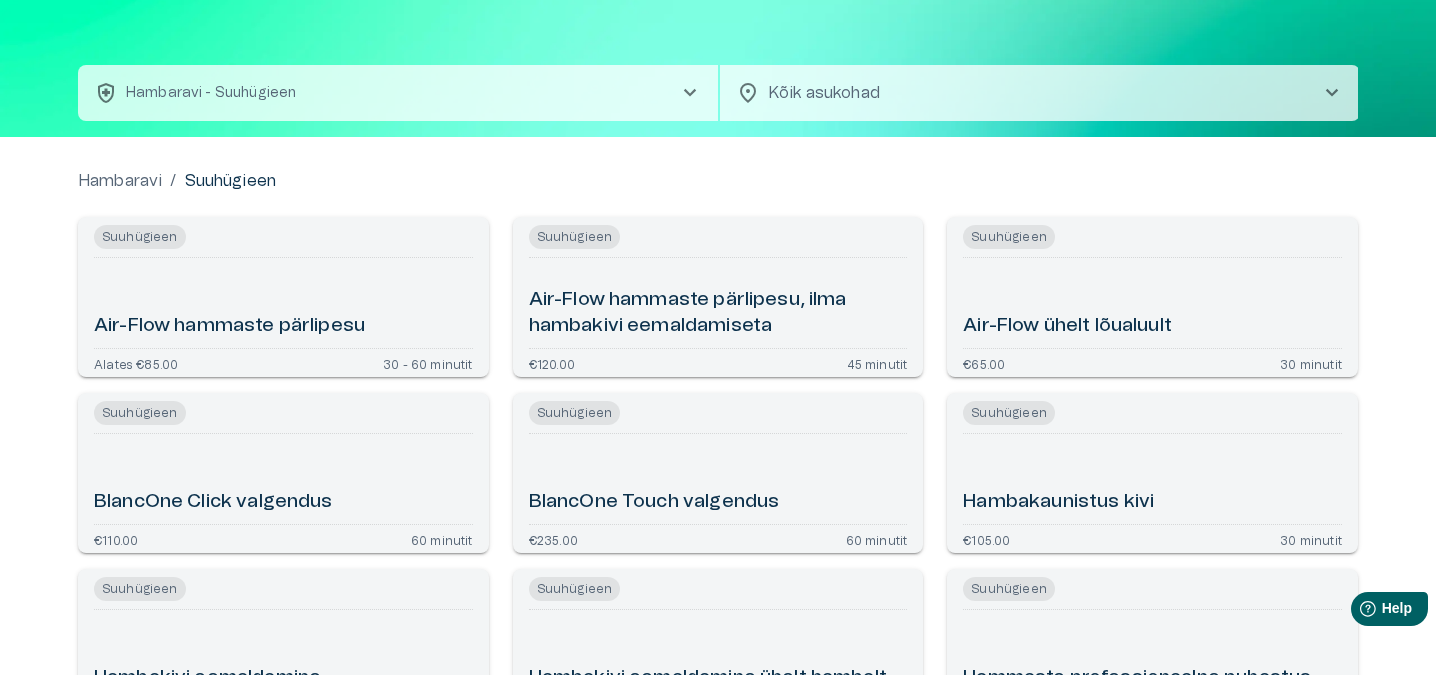 scroll, scrollTop: 0, scrollLeft: 0, axis: both 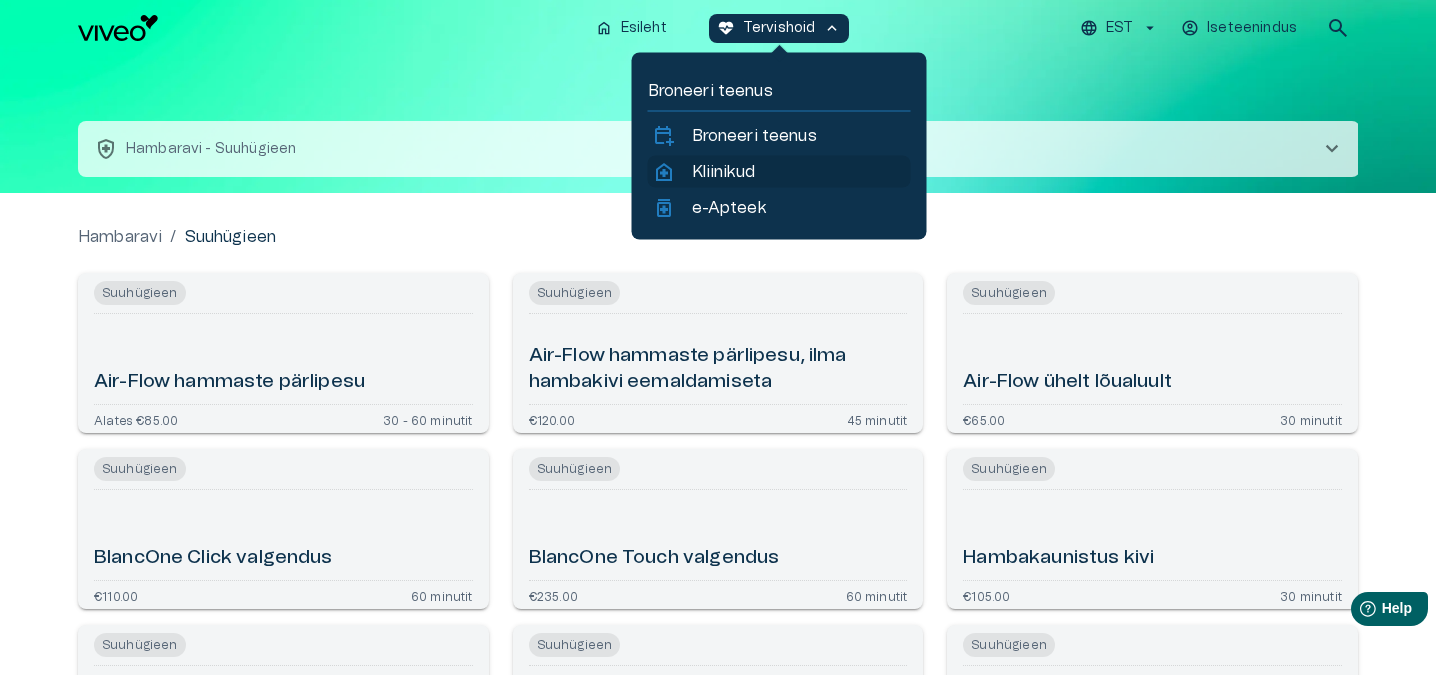 click on "Kliinikud" at bounding box center (723, 172) 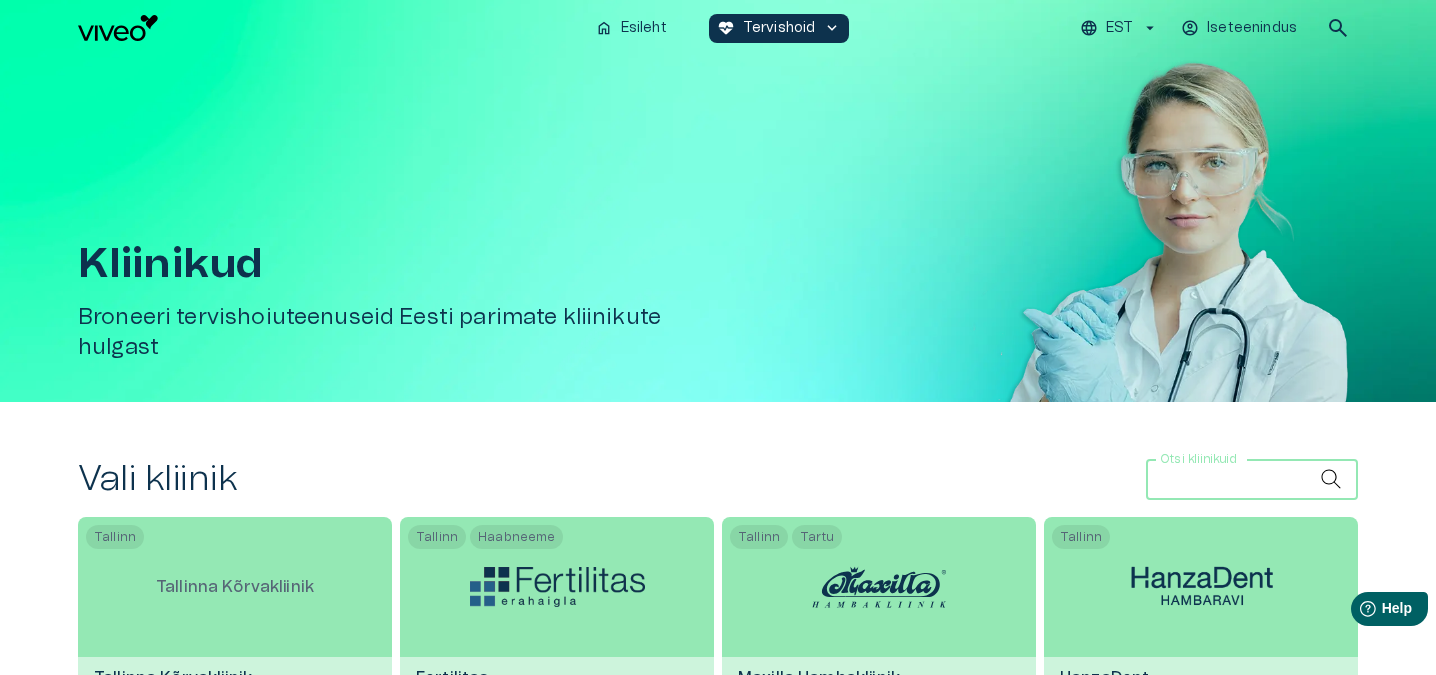 click on "Otsi kliinikuid" at bounding box center [1233, 480] 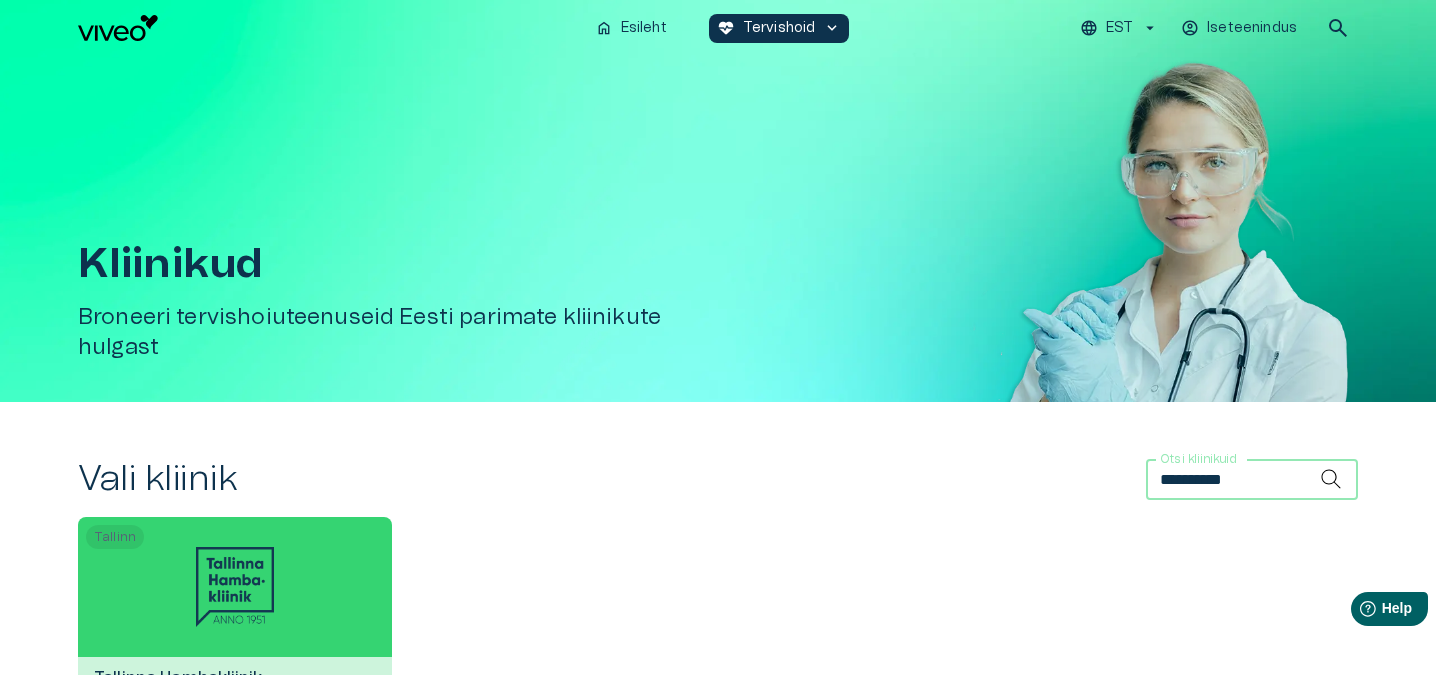 type on "**********" 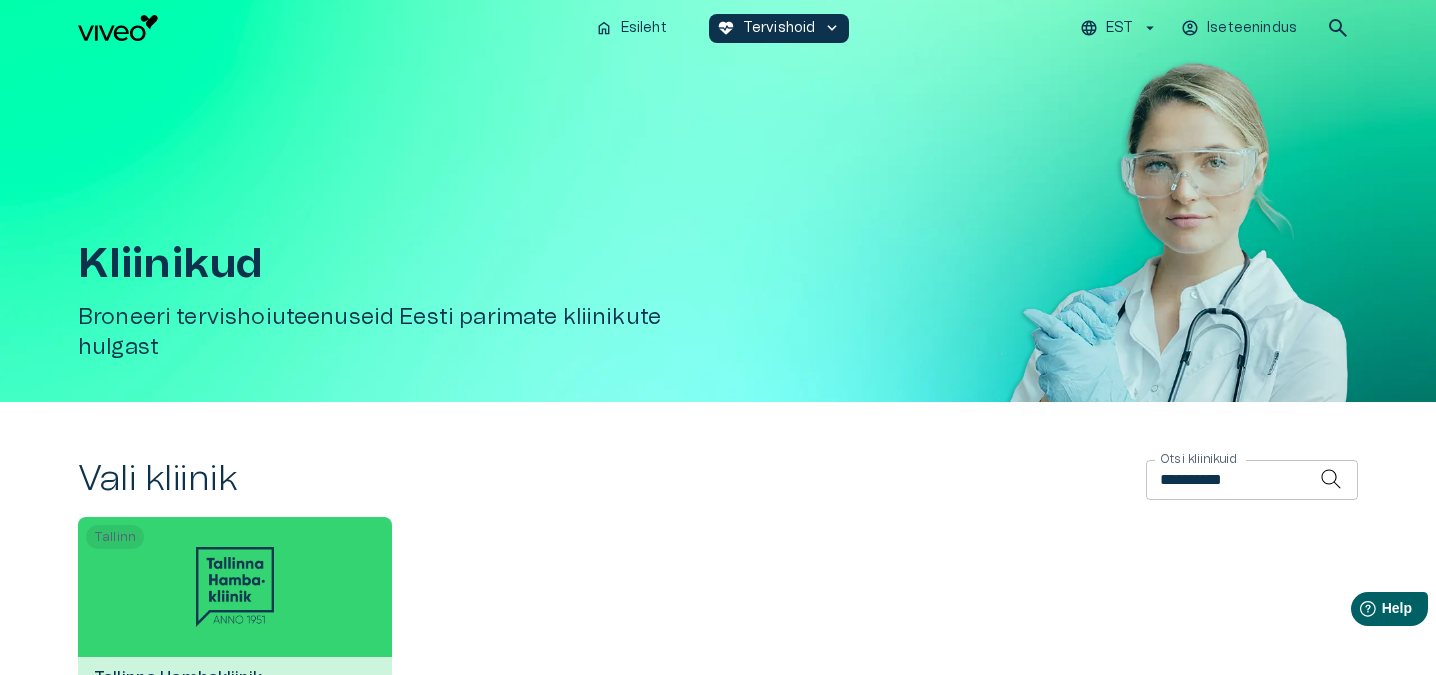 click at bounding box center (235, 587) 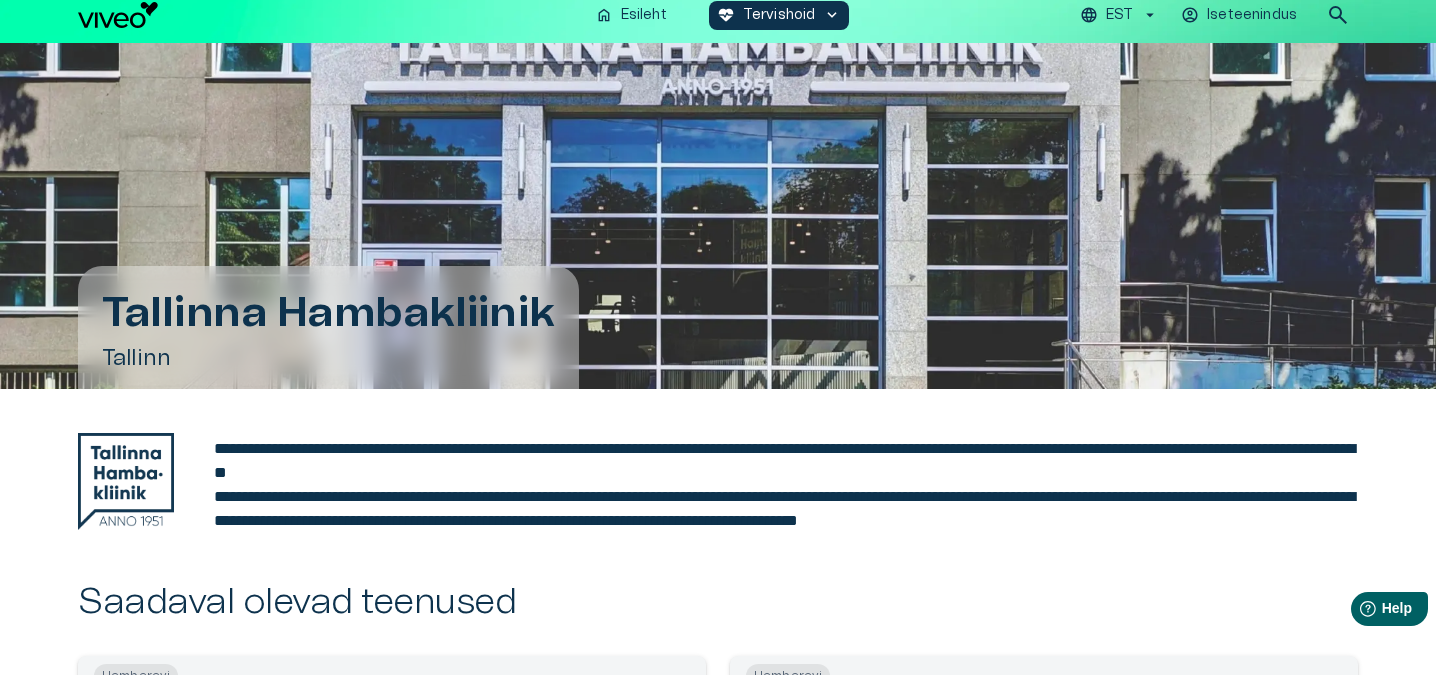 scroll, scrollTop: 0, scrollLeft: 0, axis: both 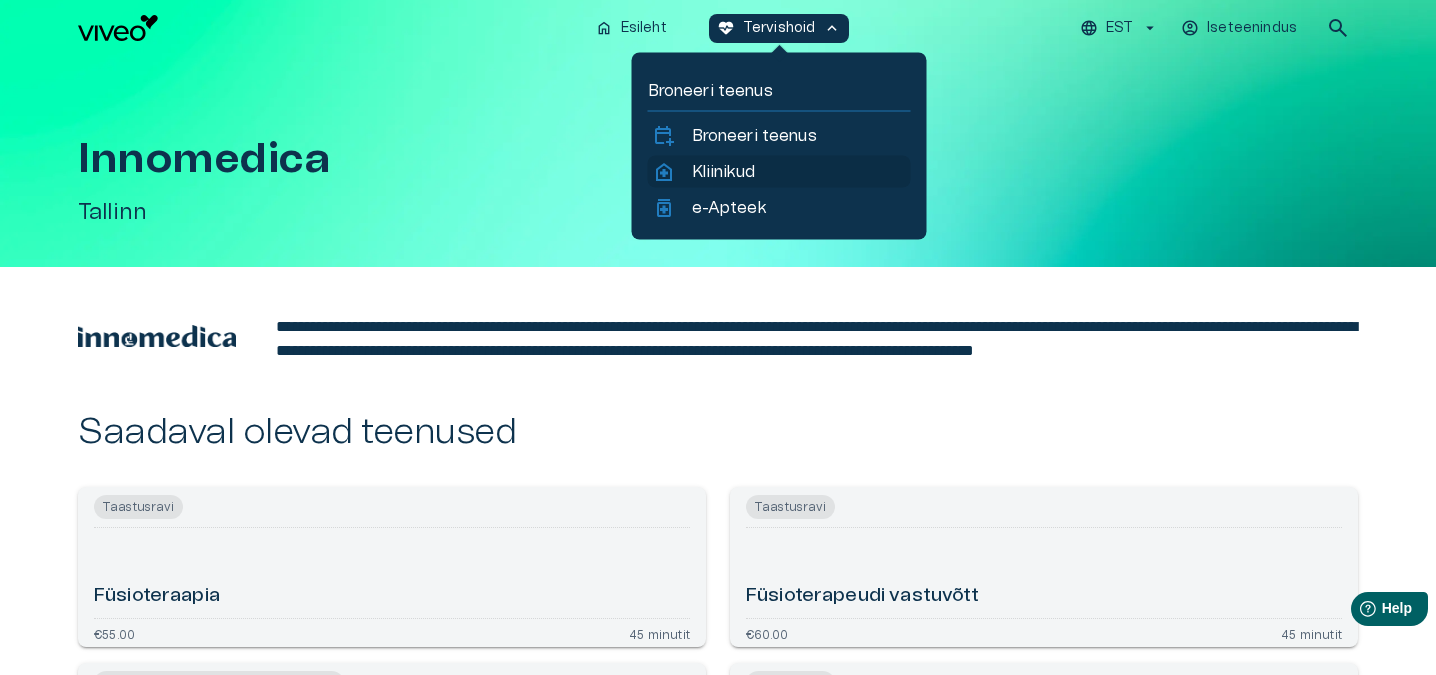 click on "Kliinikud" at bounding box center (723, 172) 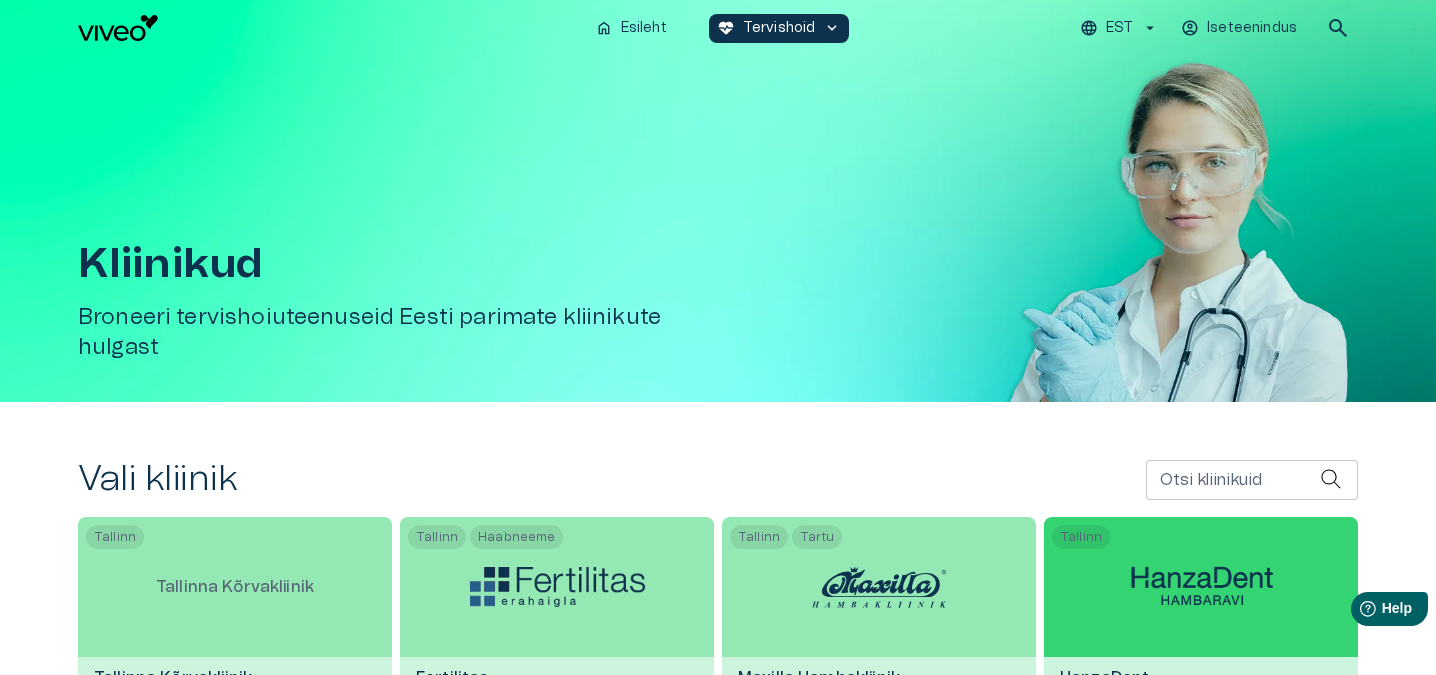 click at bounding box center (1201, 587) 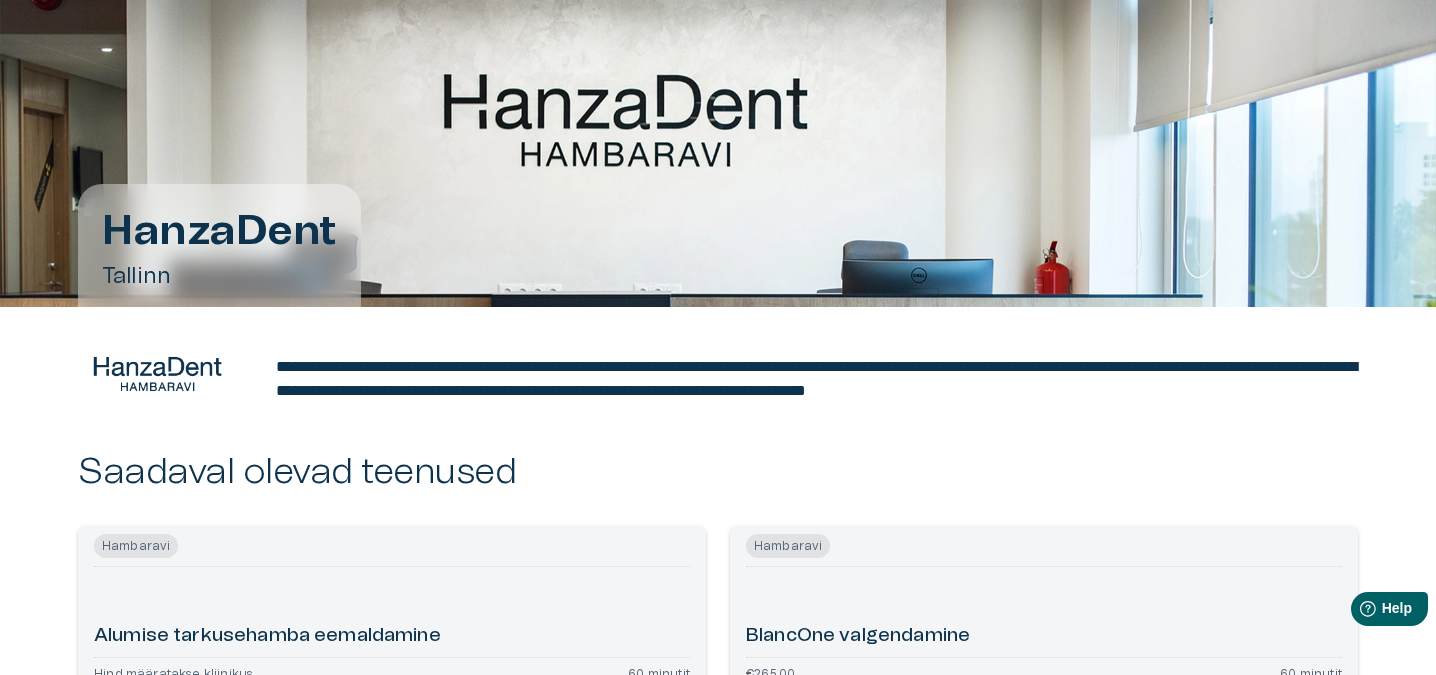 scroll, scrollTop: 96, scrollLeft: 0, axis: vertical 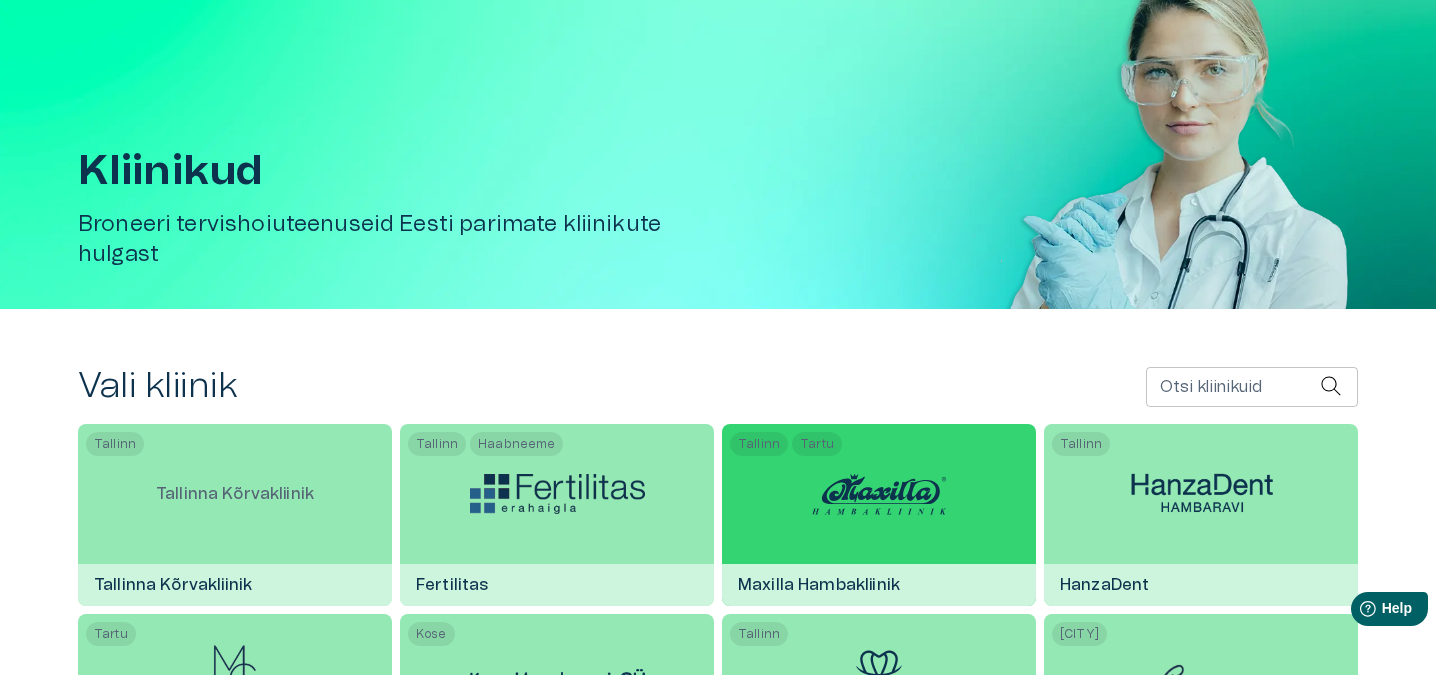 click at bounding box center [879, 494] 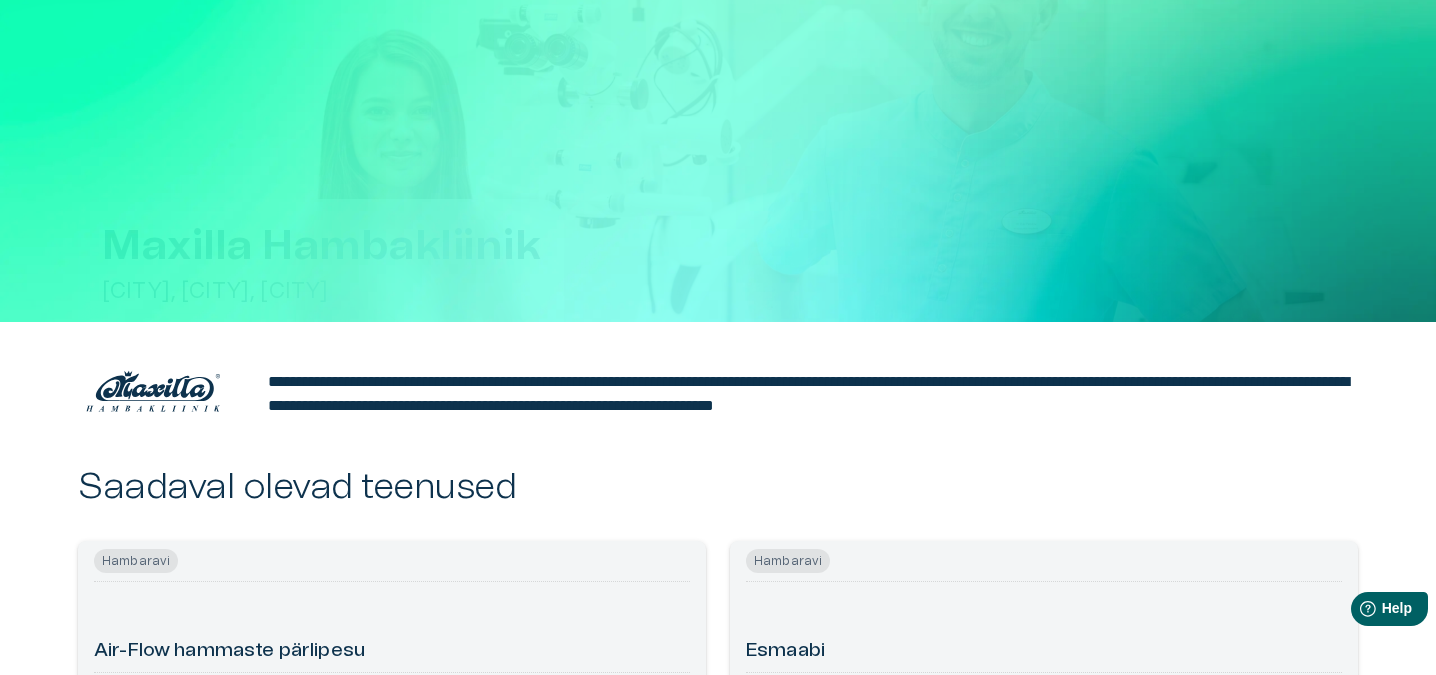 scroll, scrollTop: 0, scrollLeft: 0, axis: both 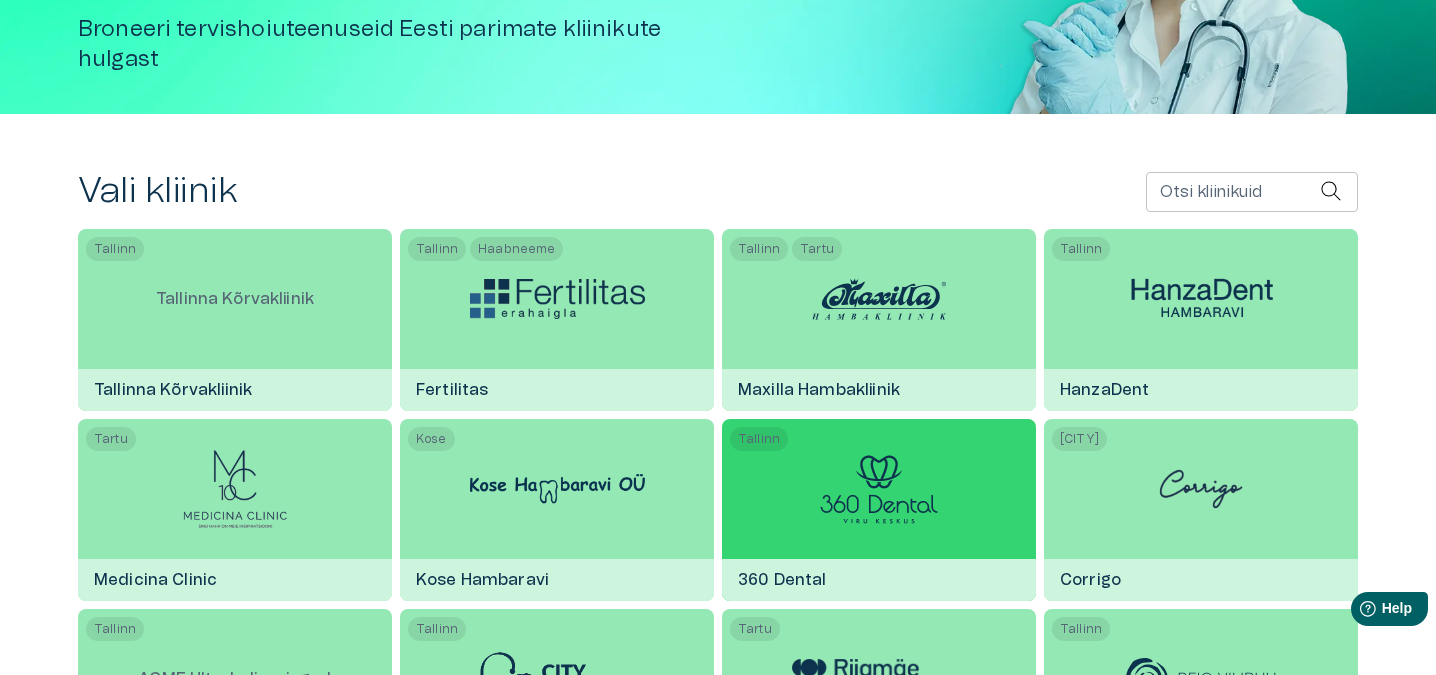 click at bounding box center (879, 489) 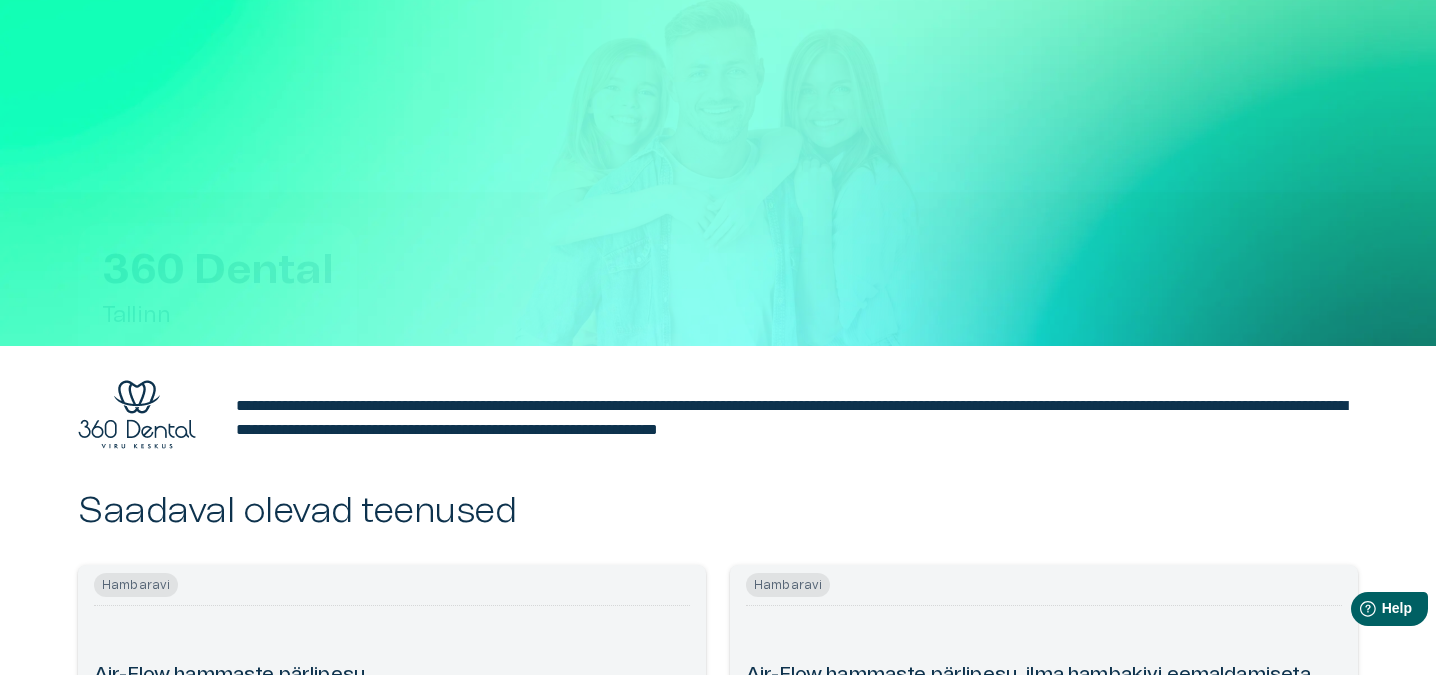 scroll, scrollTop: 58, scrollLeft: 0, axis: vertical 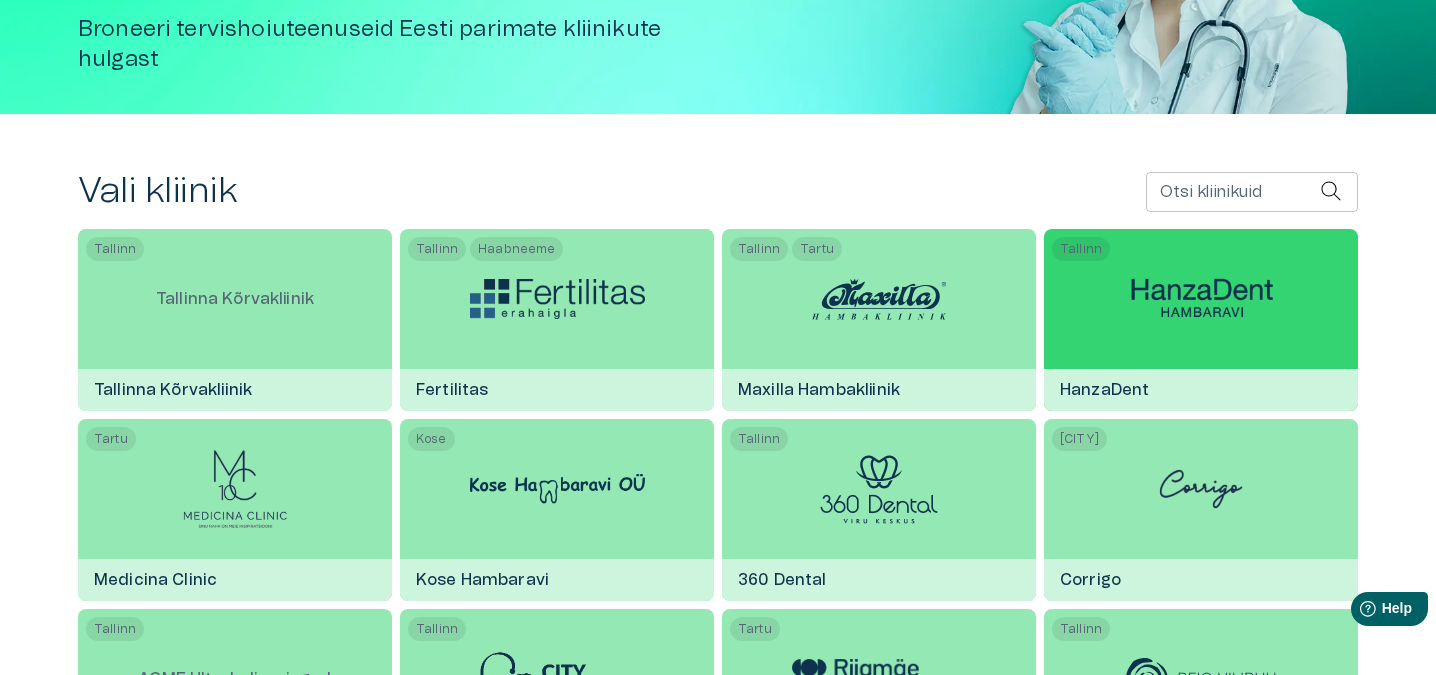 click at bounding box center (1201, 299) 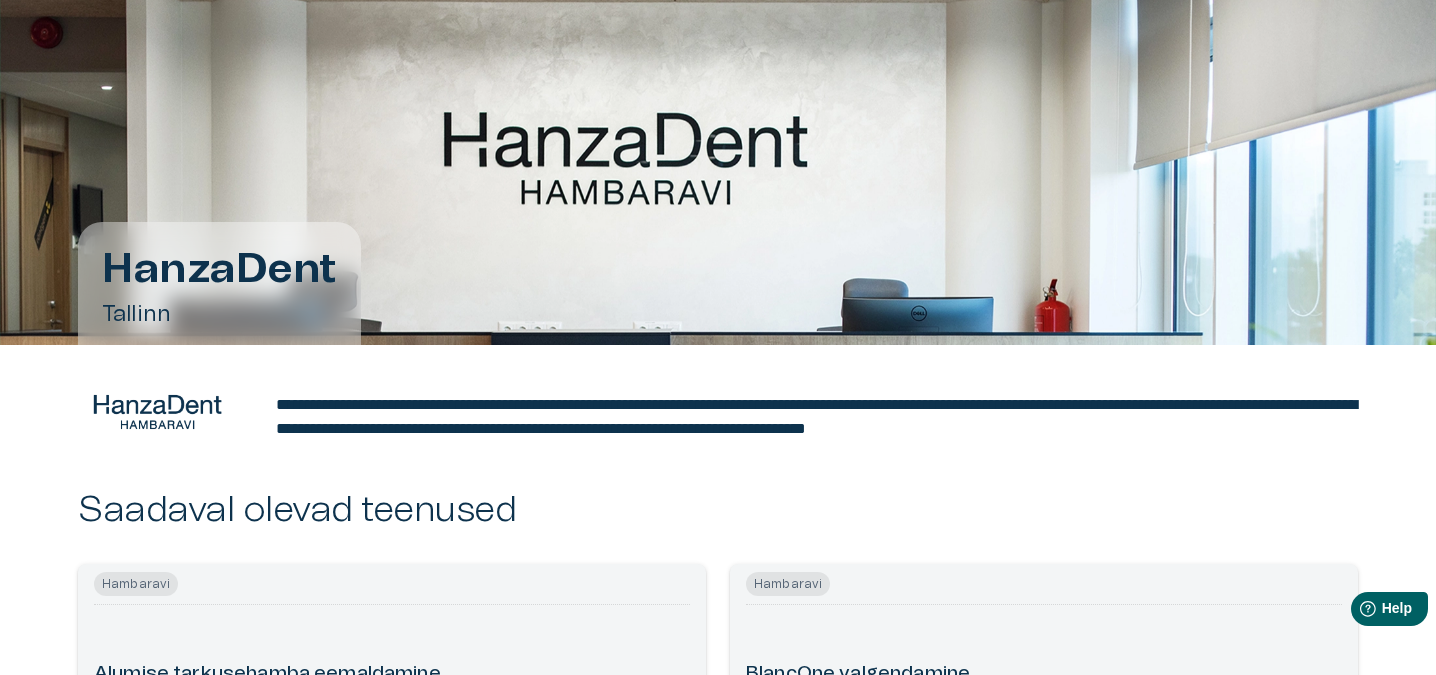 scroll, scrollTop: 61, scrollLeft: 0, axis: vertical 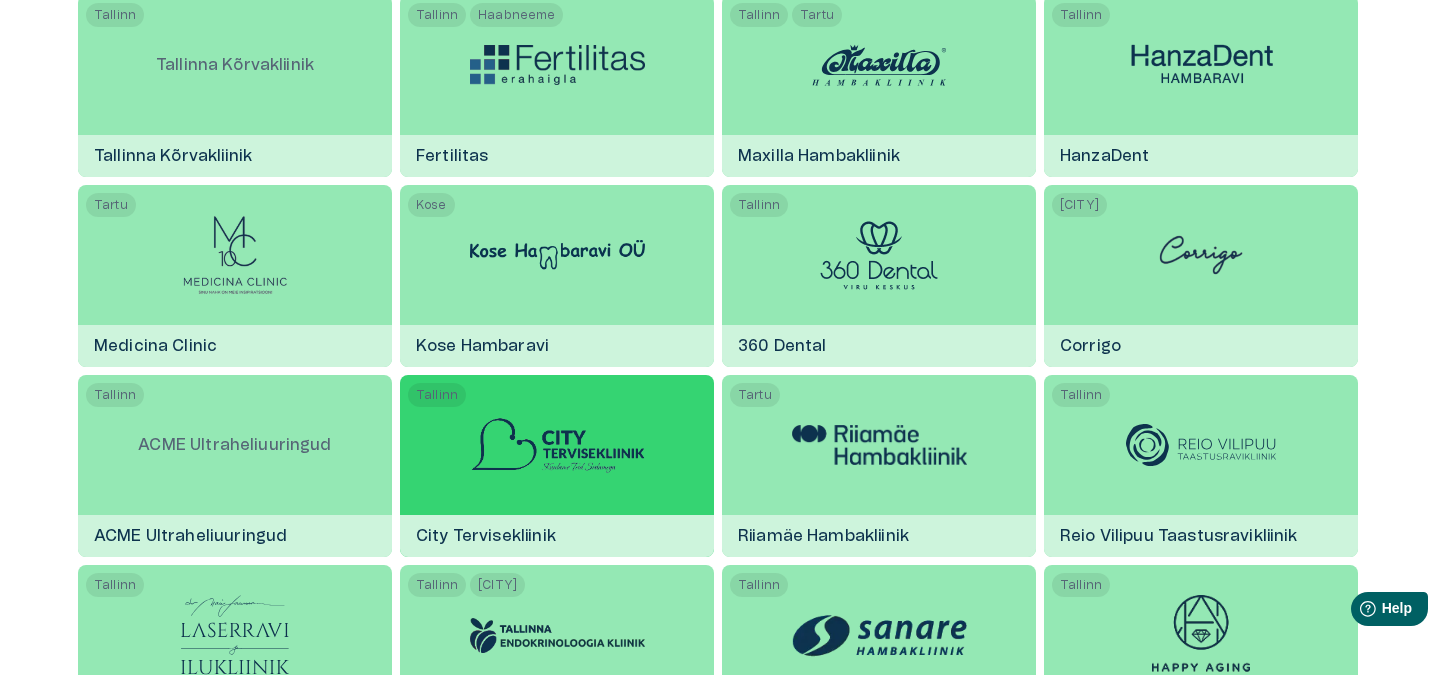 click at bounding box center (557, 445) 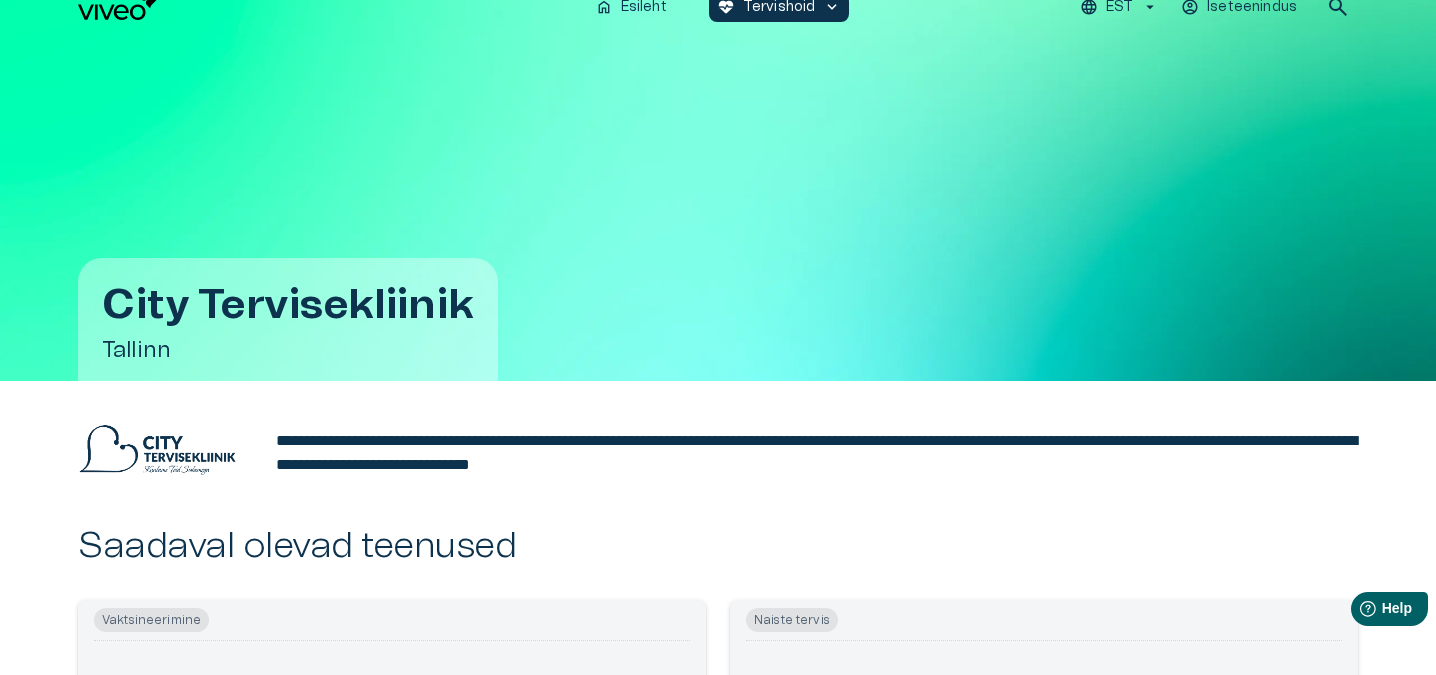 scroll, scrollTop: 27, scrollLeft: 0, axis: vertical 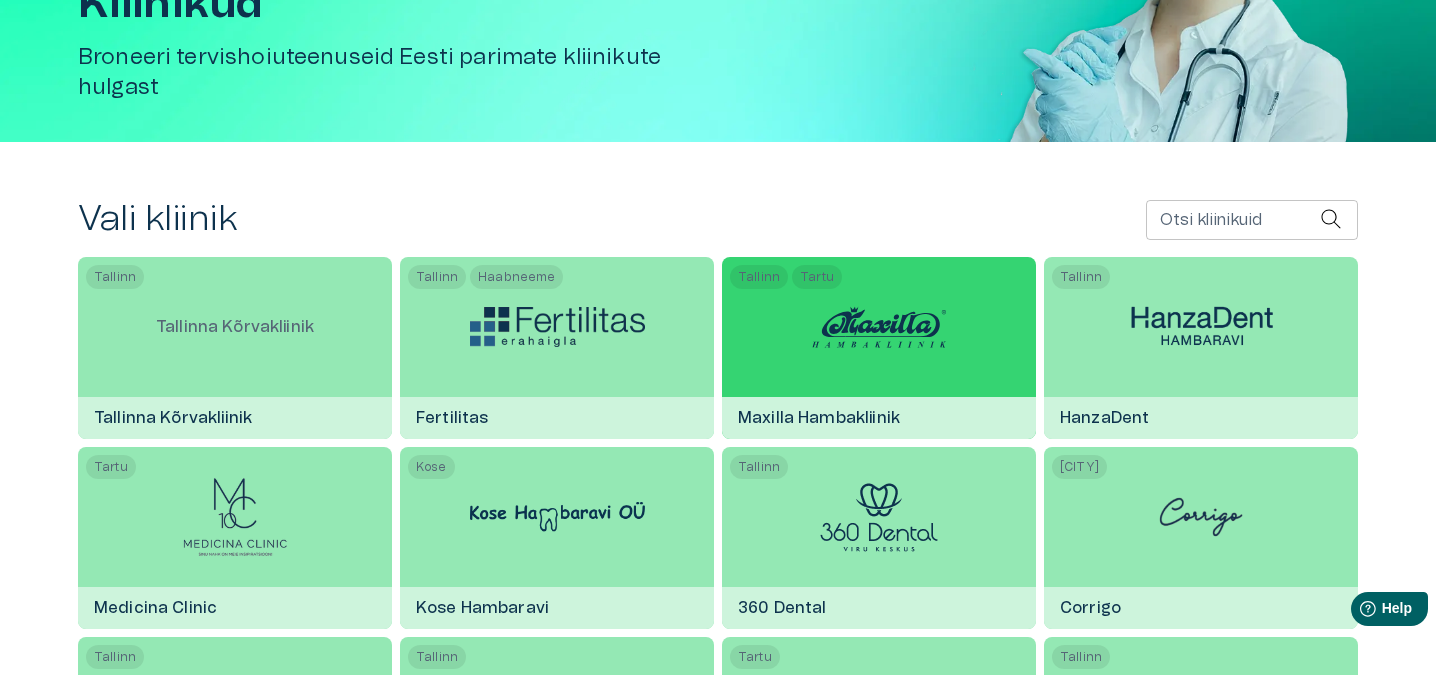 click on "[CITY] Tartu Maxilla Hambakliinik" at bounding box center (879, 348) 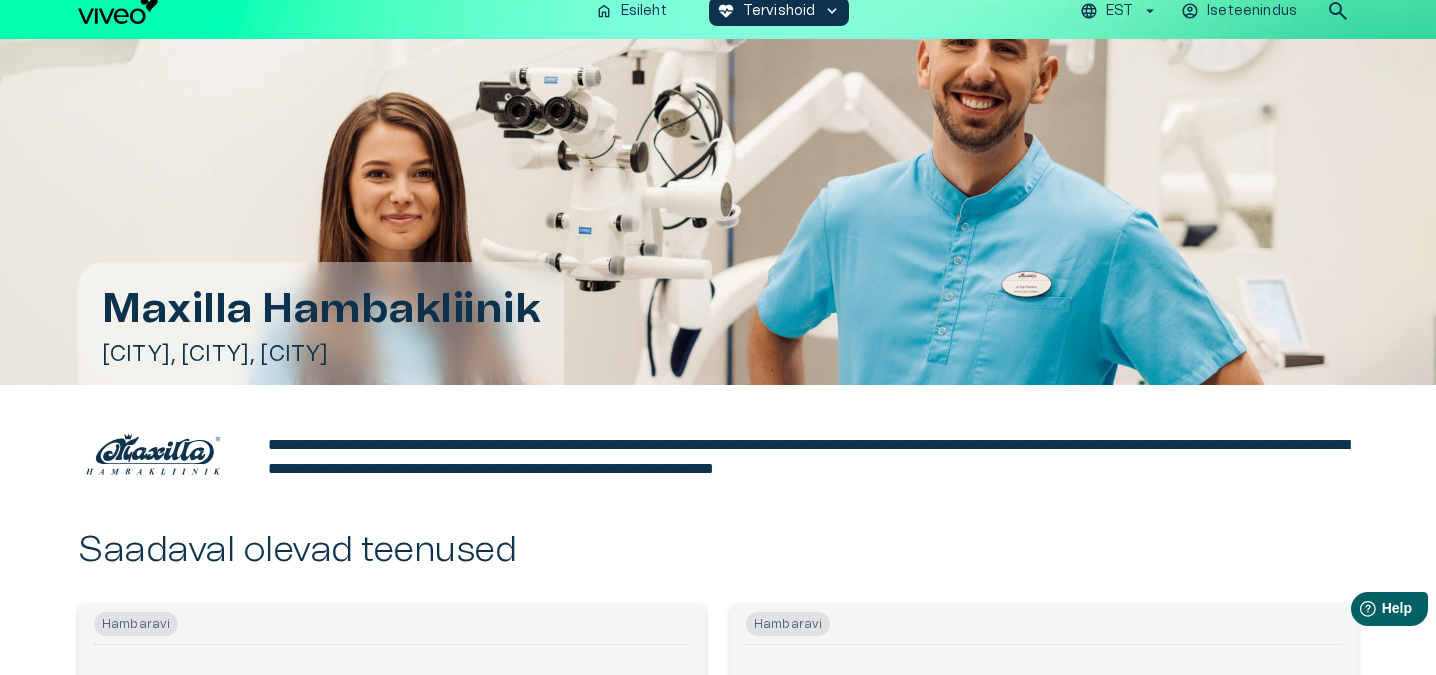 scroll, scrollTop: 0, scrollLeft: 0, axis: both 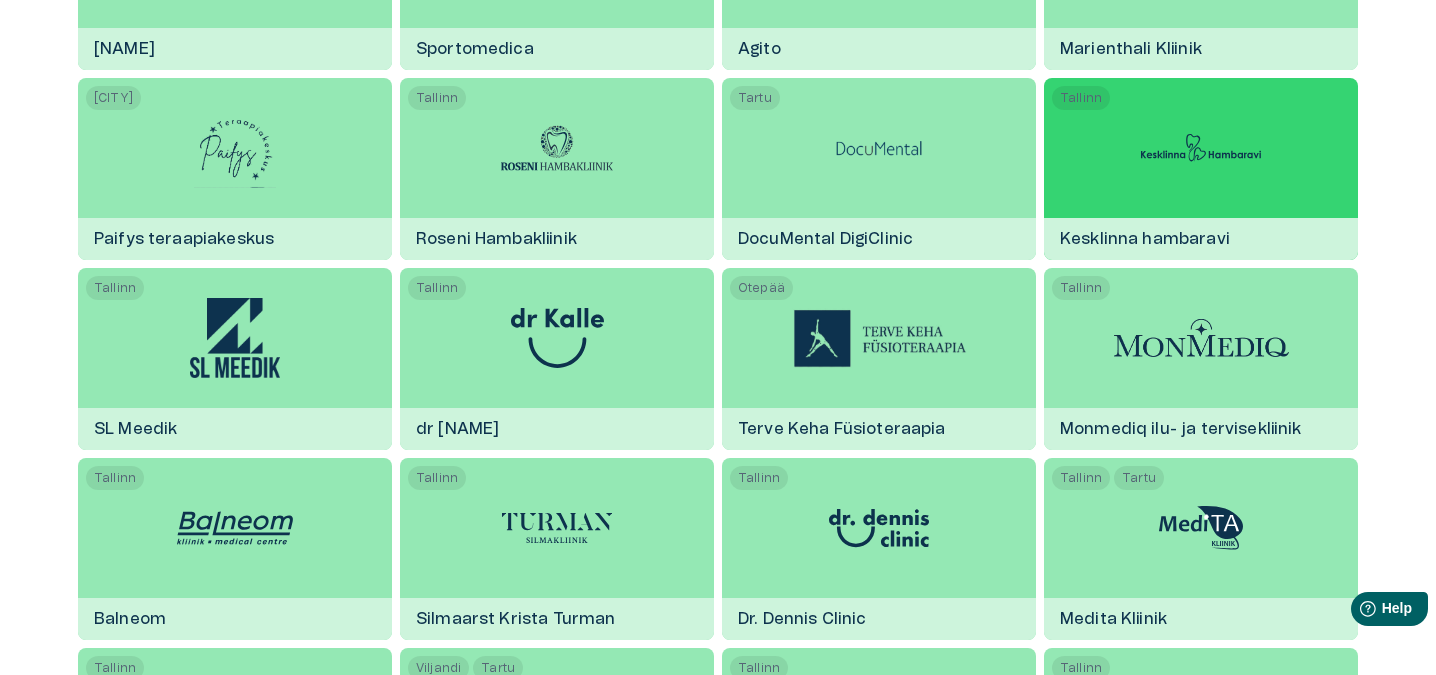 click at bounding box center [1201, 148] 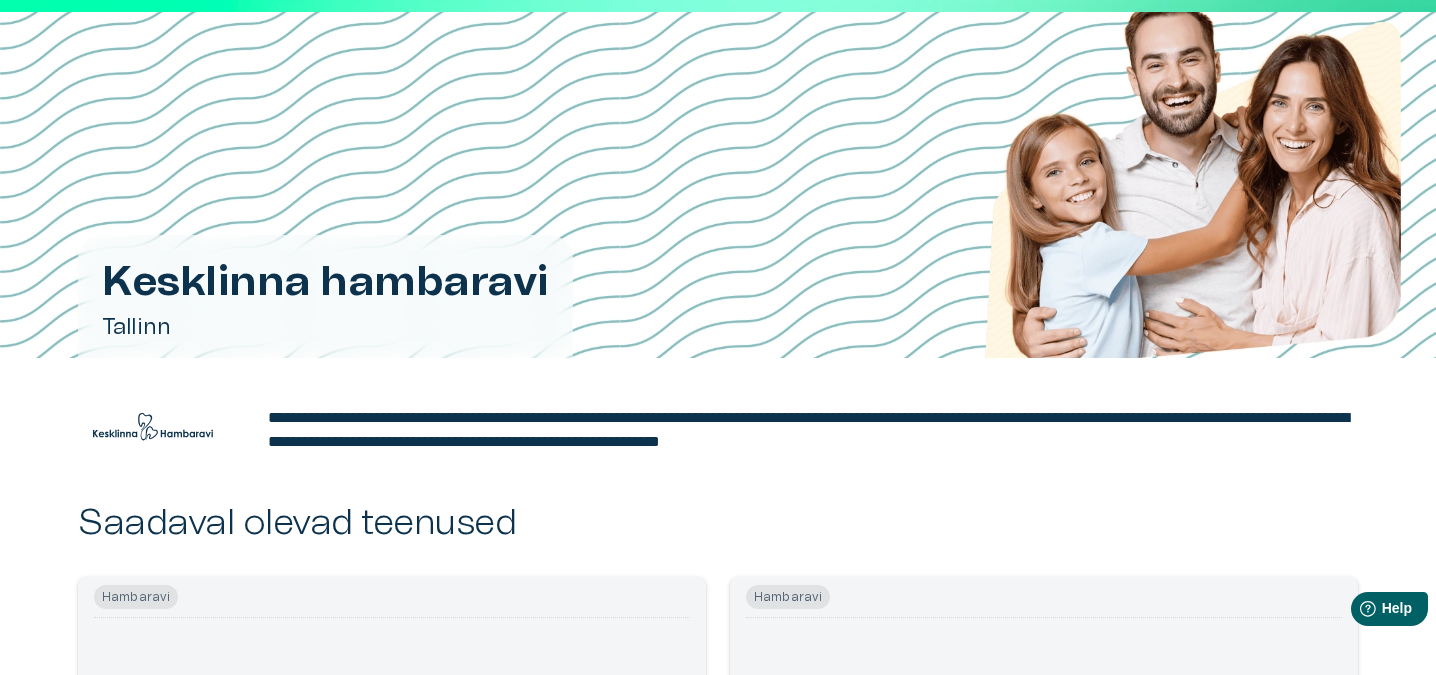scroll 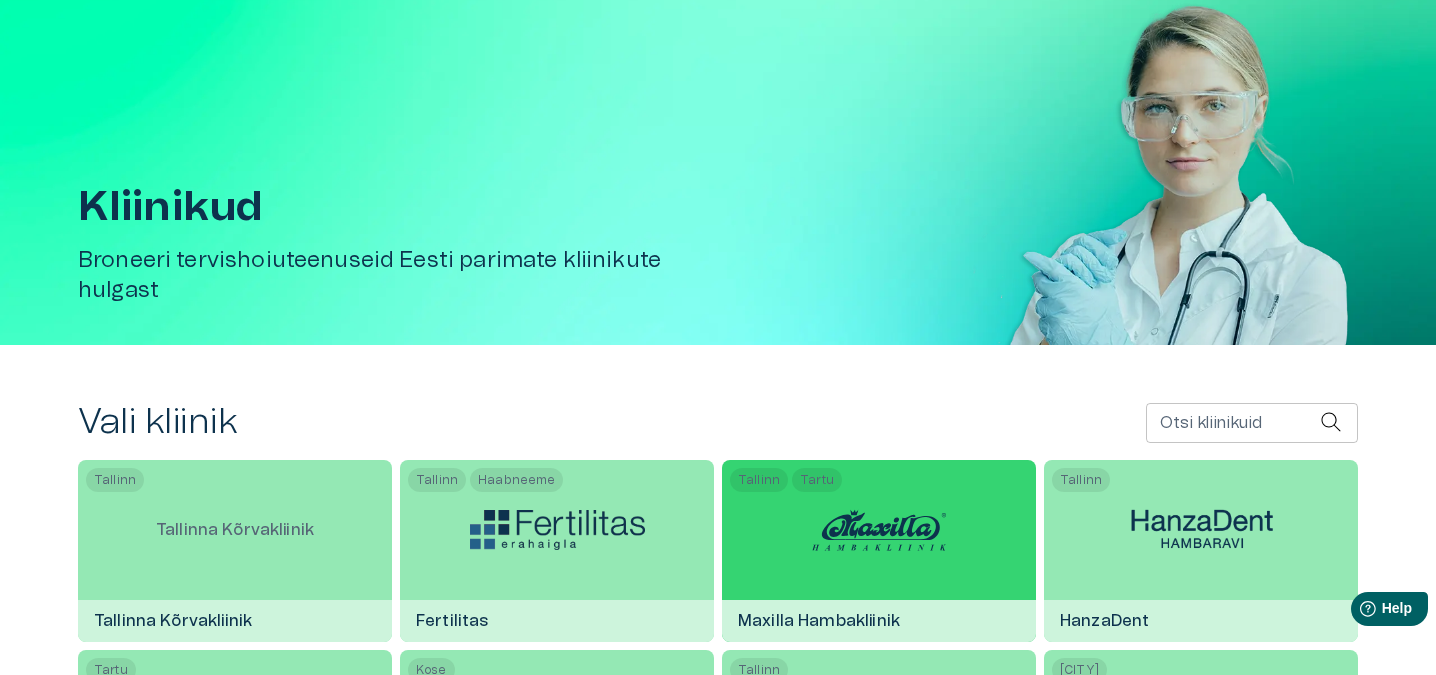 click at bounding box center (879, 530) 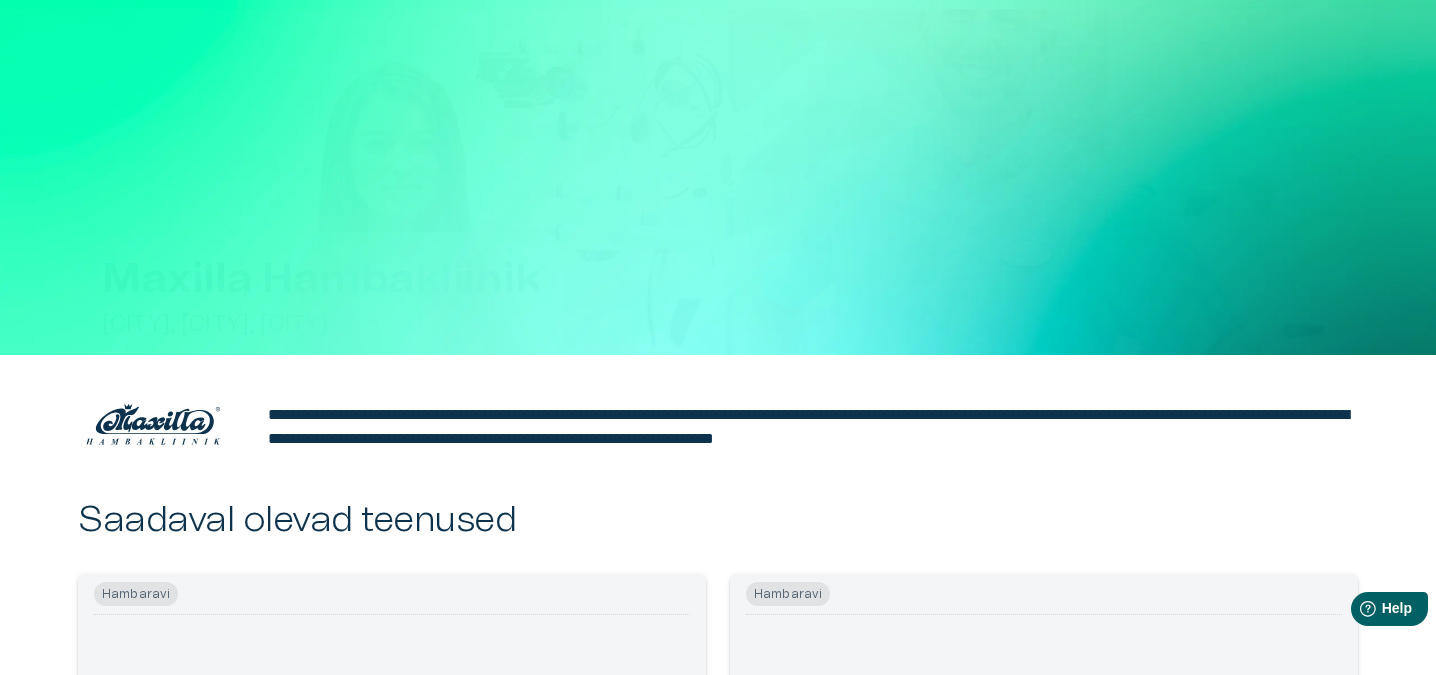 scroll, scrollTop: 0, scrollLeft: 0, axis: both 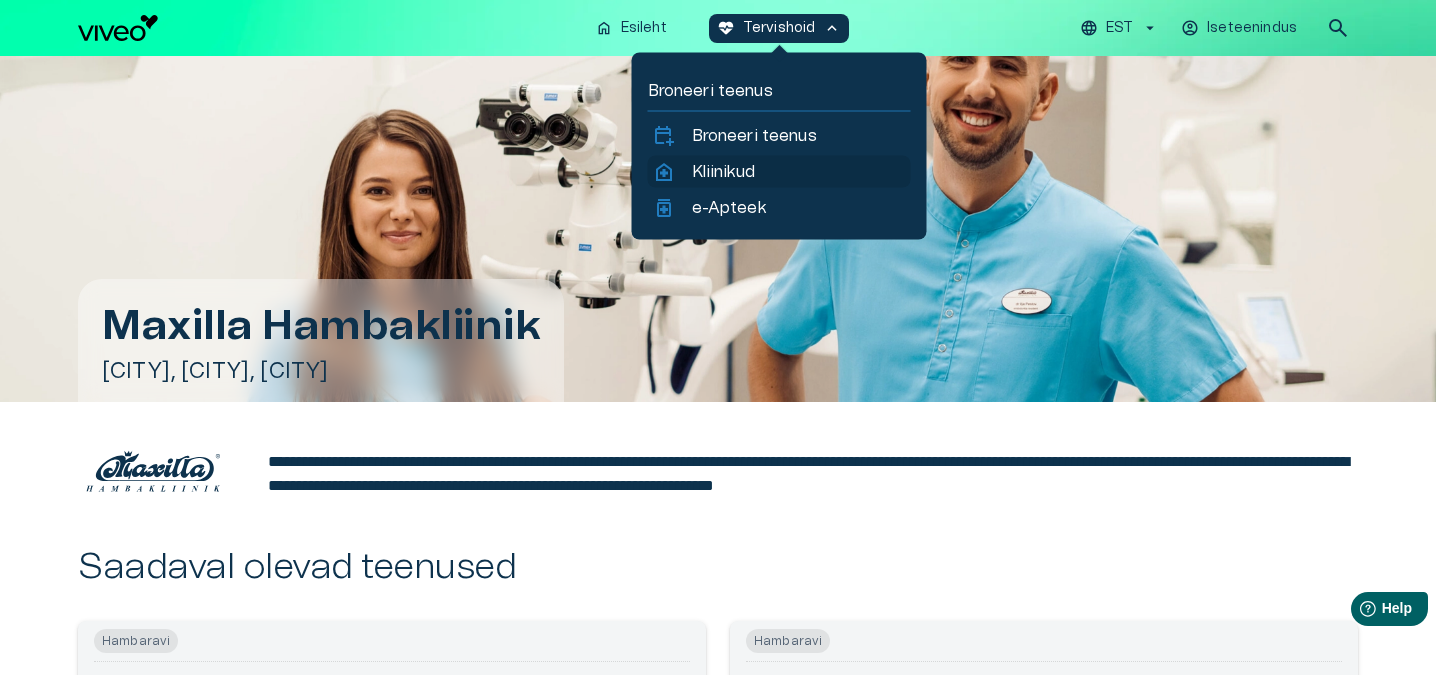 click on "Kliinikud" at bounding box center (723, 172) 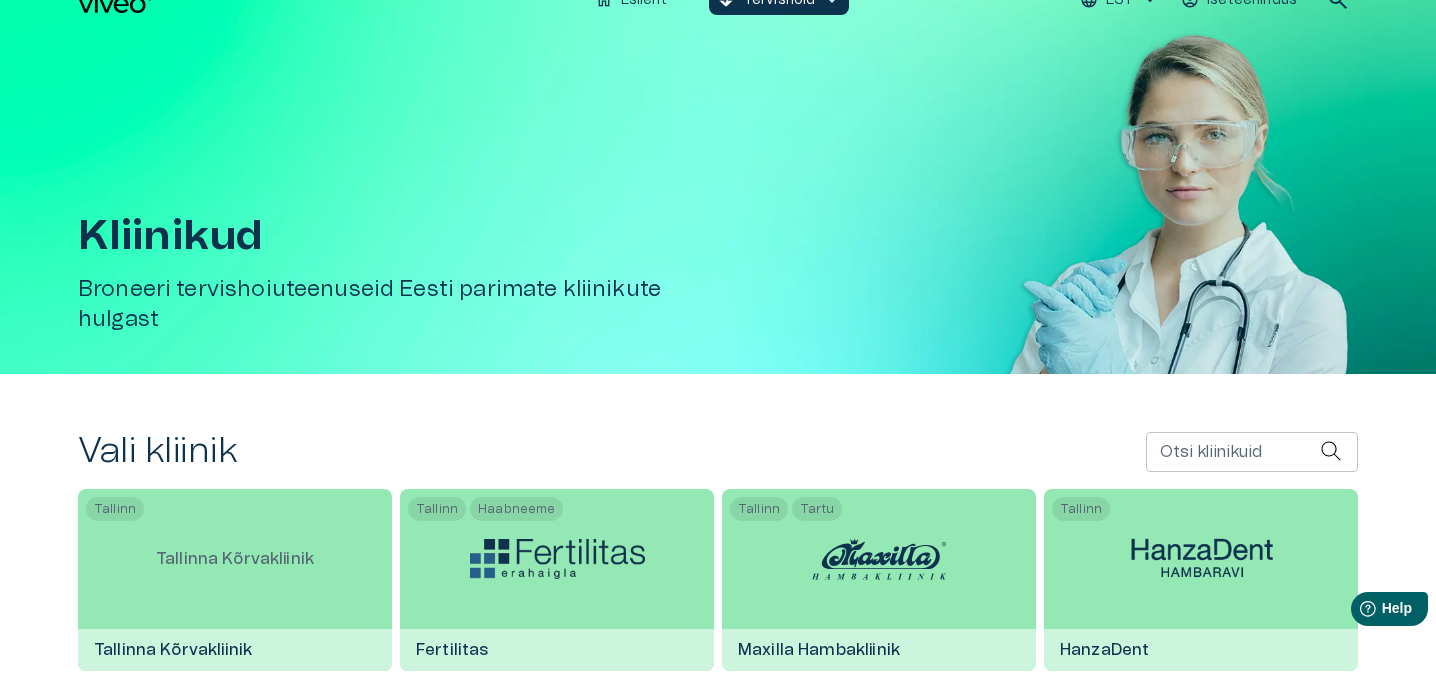 scroll, scrollTop: 0, scrollLeft: 0, axis: both 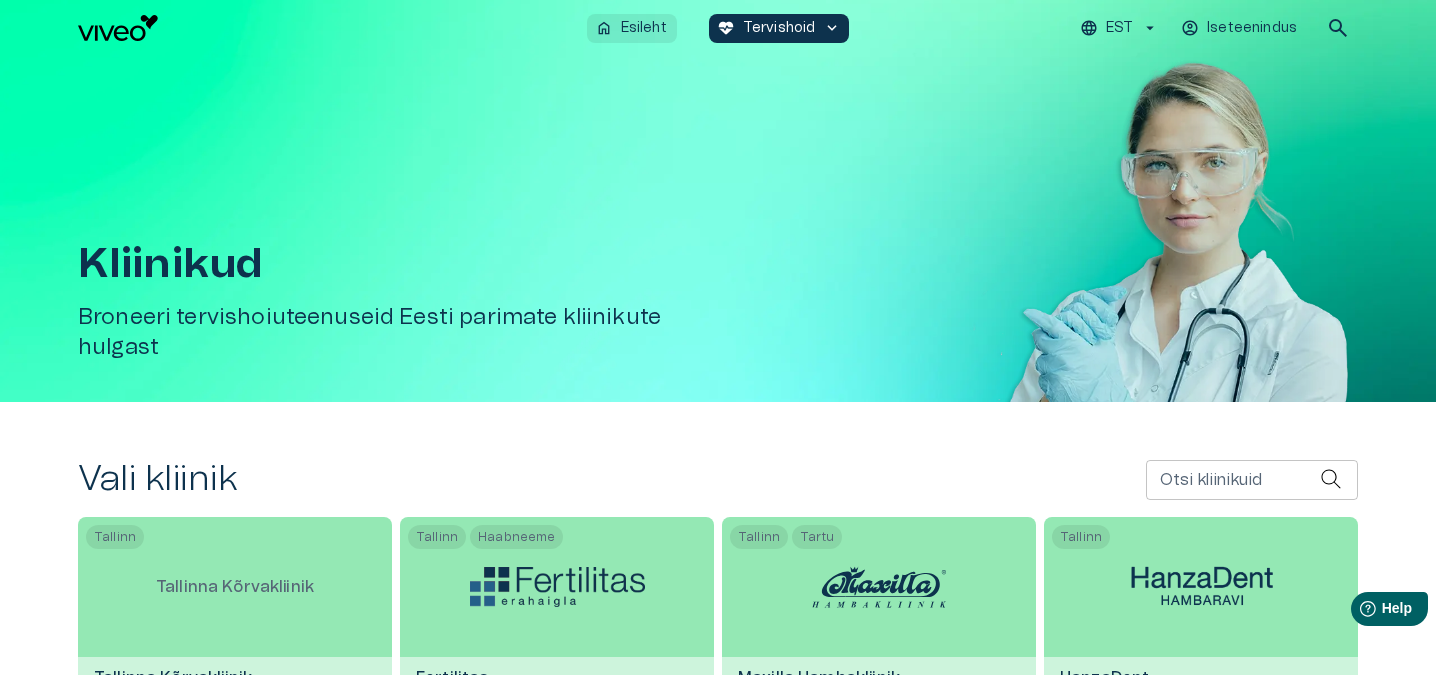 click on "Esileht" at bounding box center (644, 28) 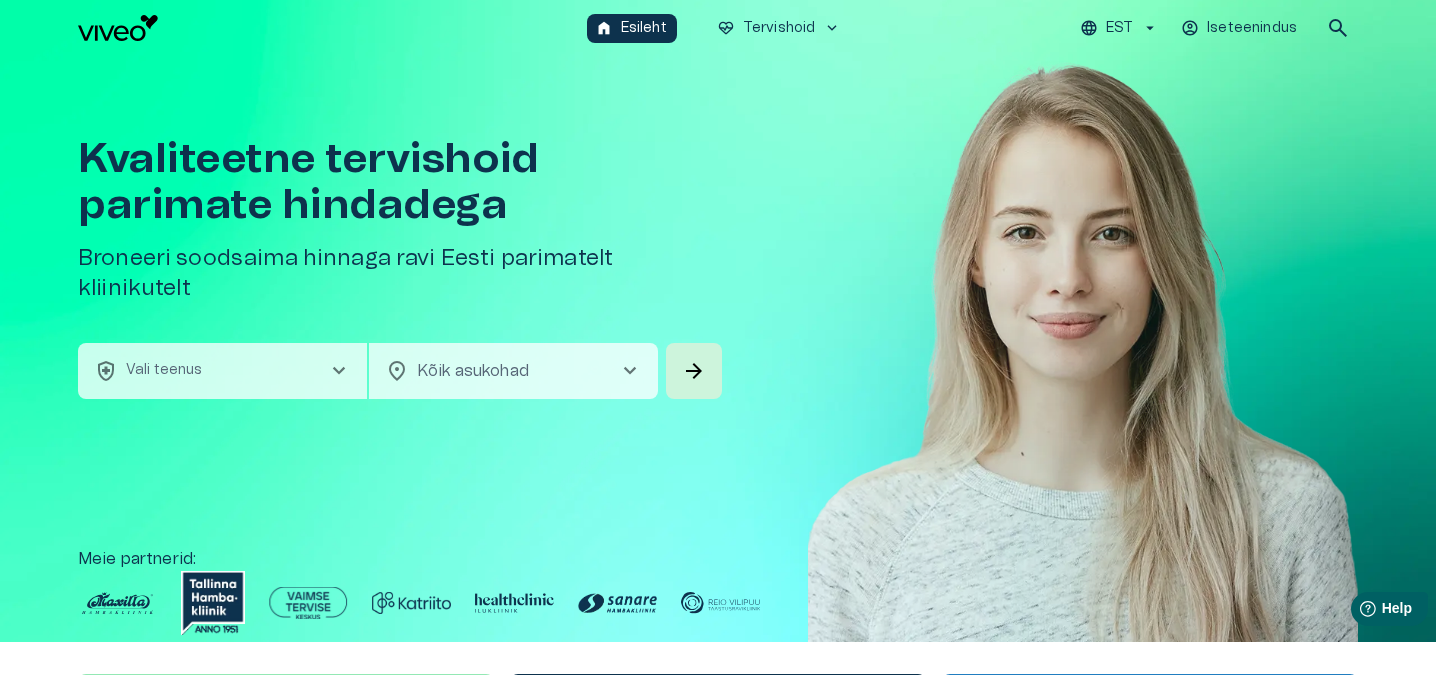 click on "health_and_safety Vali teenus chevron_right" at bounding box center (222, 371) 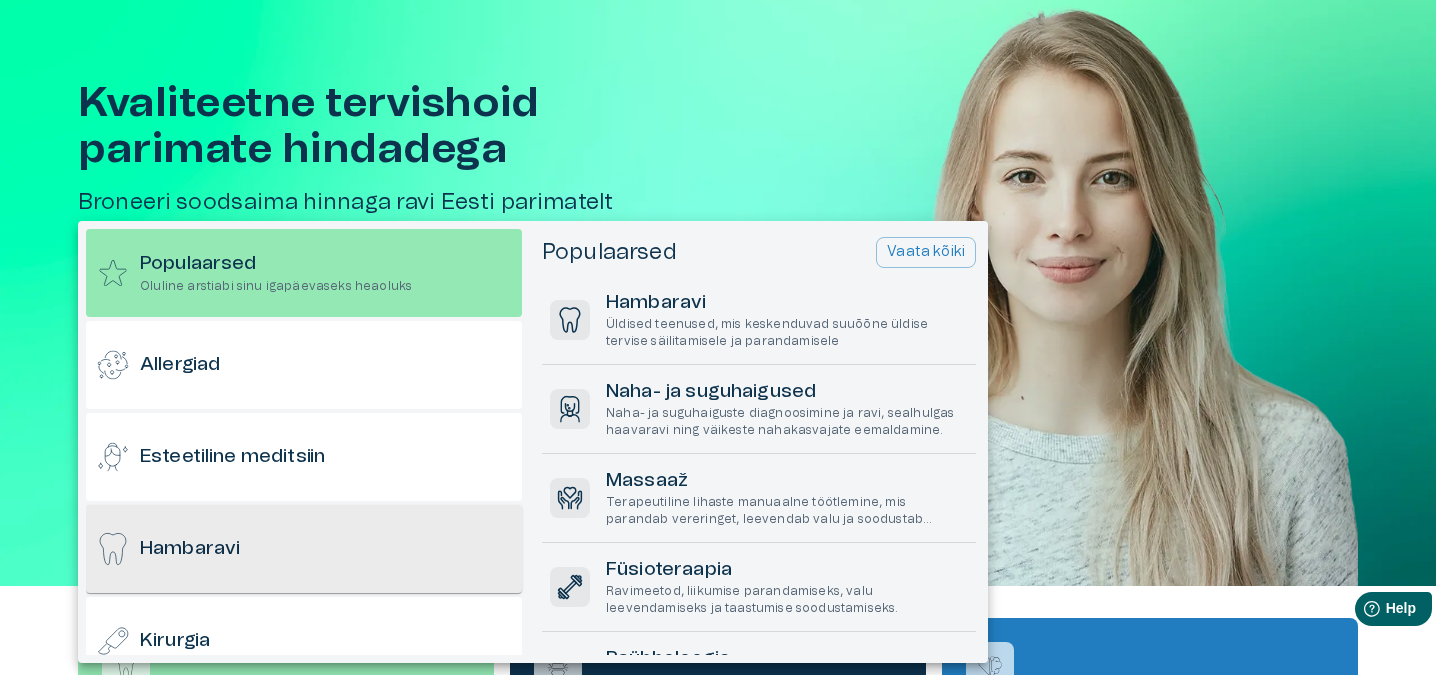 click on "Hambaravi" at bounding box center (304, 549) 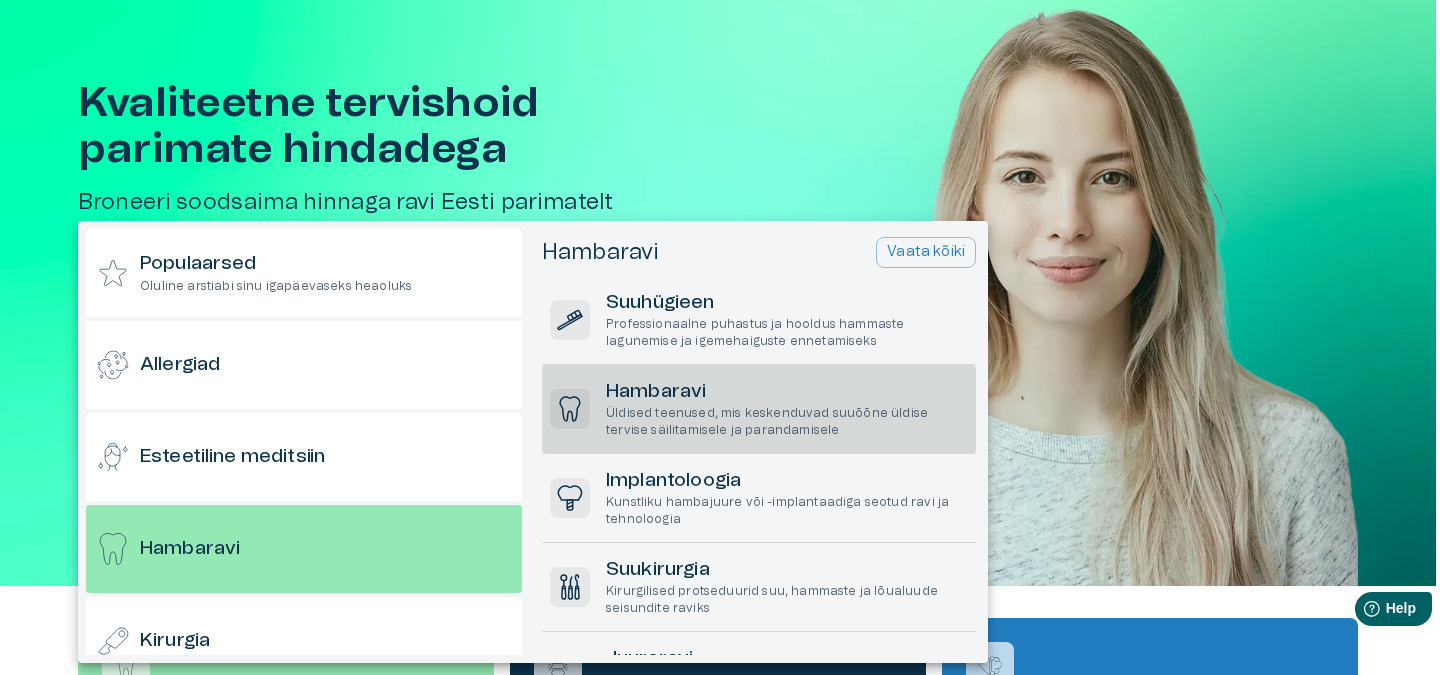 click on "Hambaravi" at bounding box center (787, 303) 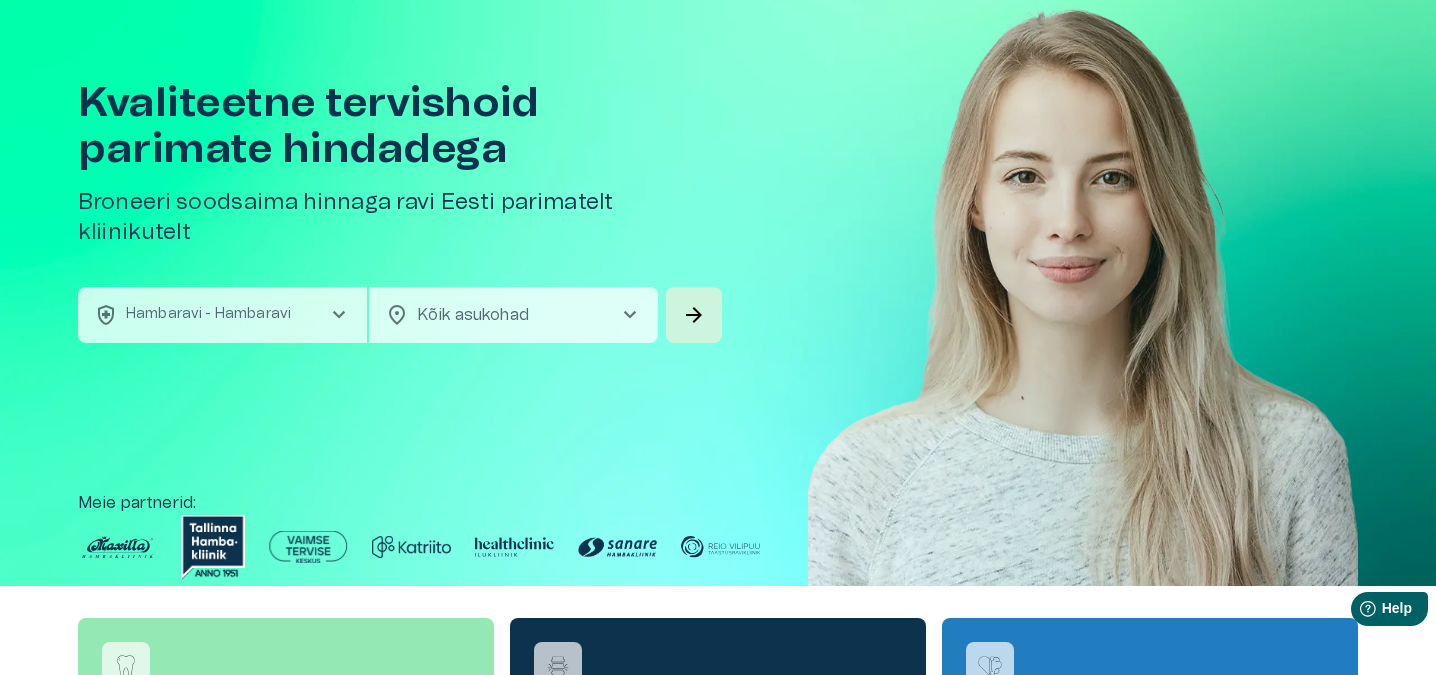 click on "Hindame teie privaatsust Kasutame küpsiseid teie sirvimiskogemuse parandamiseks, isikupärastatud reklaamide või sisu esitamiseks ja liikluse analüüsimiseks. Klõpsates "Nõustun kõik", nõustute küpsiste kasutamisega.   Loe lisaks Kohanda   Keeldu kõigist   Nõustun kõigiga   Kohandage nõusolekueelistused   Kasutame küpsiseid, et aidata teil tõhusalt navigeerida ja teatud funktsioone täita. Üksikasjalikku teavet kõigi küpsiste kohta leiate allpool iga nõusolekukategooria alt. Küpsised, mis on liigitatud kui Vajalikud", salvestatakse teie brauserisse, kuna need on olulised saidi põhifunktsioonide võimaldamiseks. ...  Näita rohkem Vajalikud Alati Aktiivne Vajalikud küpsised on veebisaidi põhifunktsioonide jaoks hädavajalikud ja ilma nendeta ei toimi veebisait ettenähtud viisil.   Need küpsised ei salvesta isikuandmeid. Küpsis cf_clearance Kestvus 1 aasta Kirjeldus Description is currently not available. Küpsis cookieyes-consent Kestvus 1 aasta Kirjeldus Funktsionaalsed Küpsis _ga" at bounding box center [718, 281] 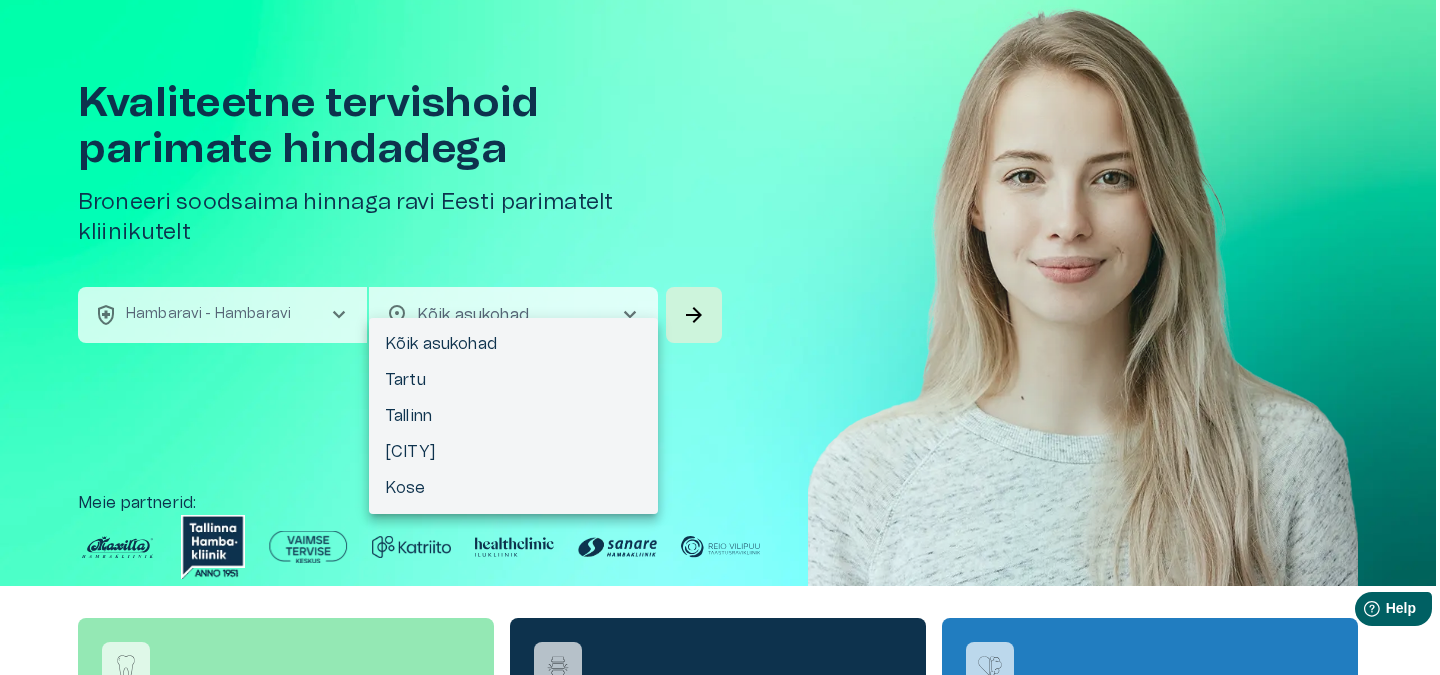 click on "Tallinn" at bounding box center (513, 416) 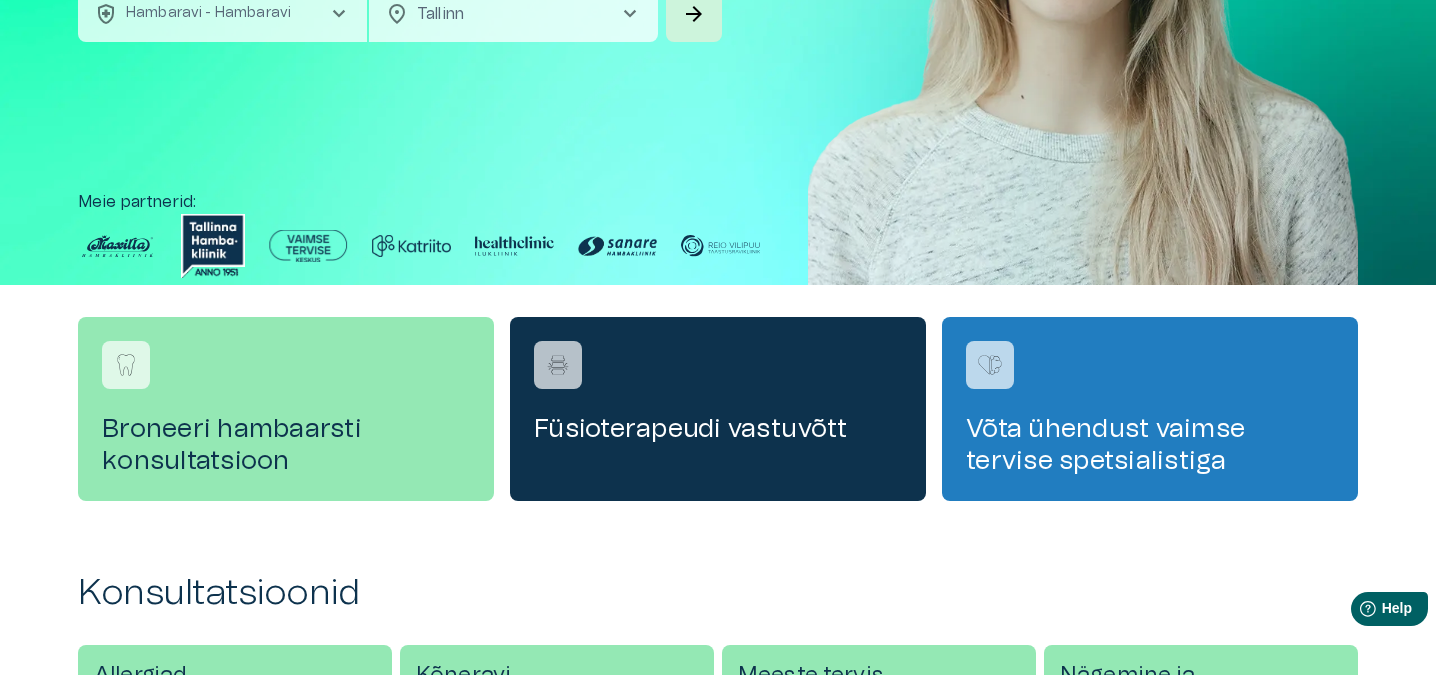 scroll, scrollTop: 0, scrollLeft: 0, axis: both 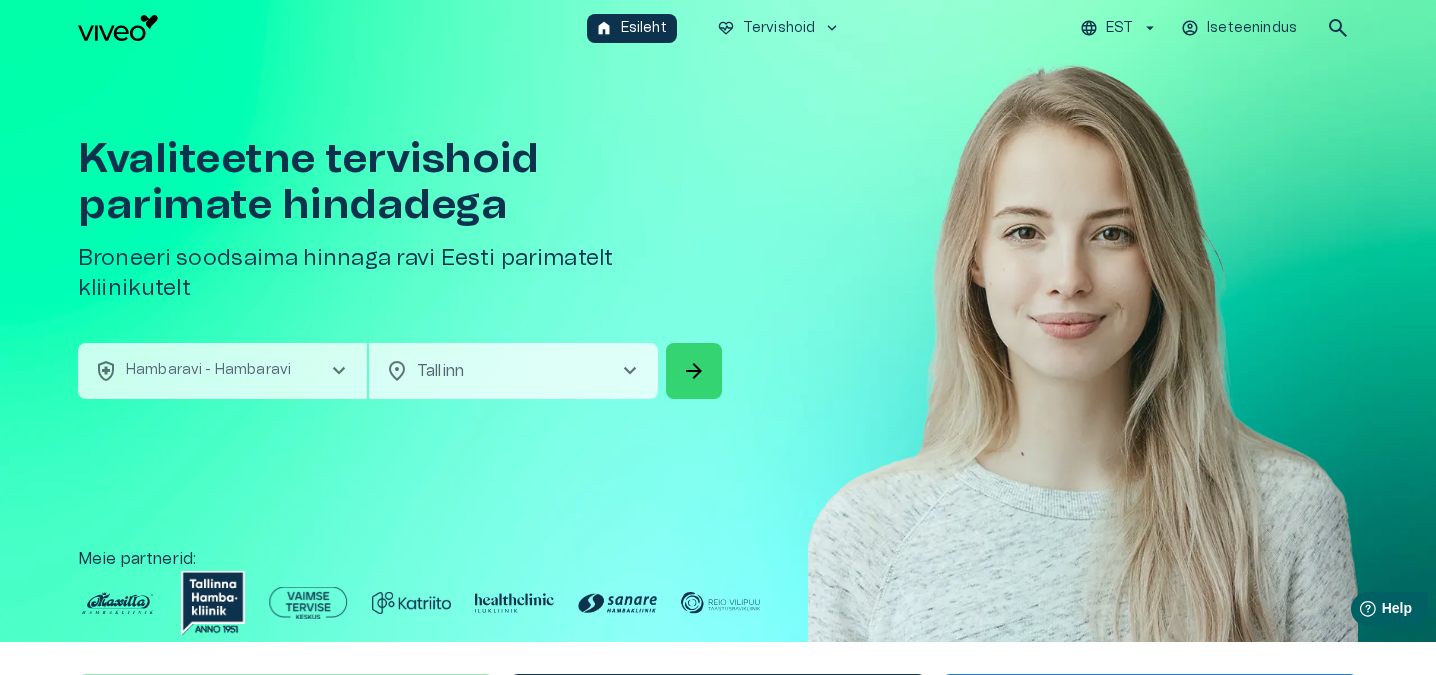 click on "arrow_forward" at bounding box center [694, 371] 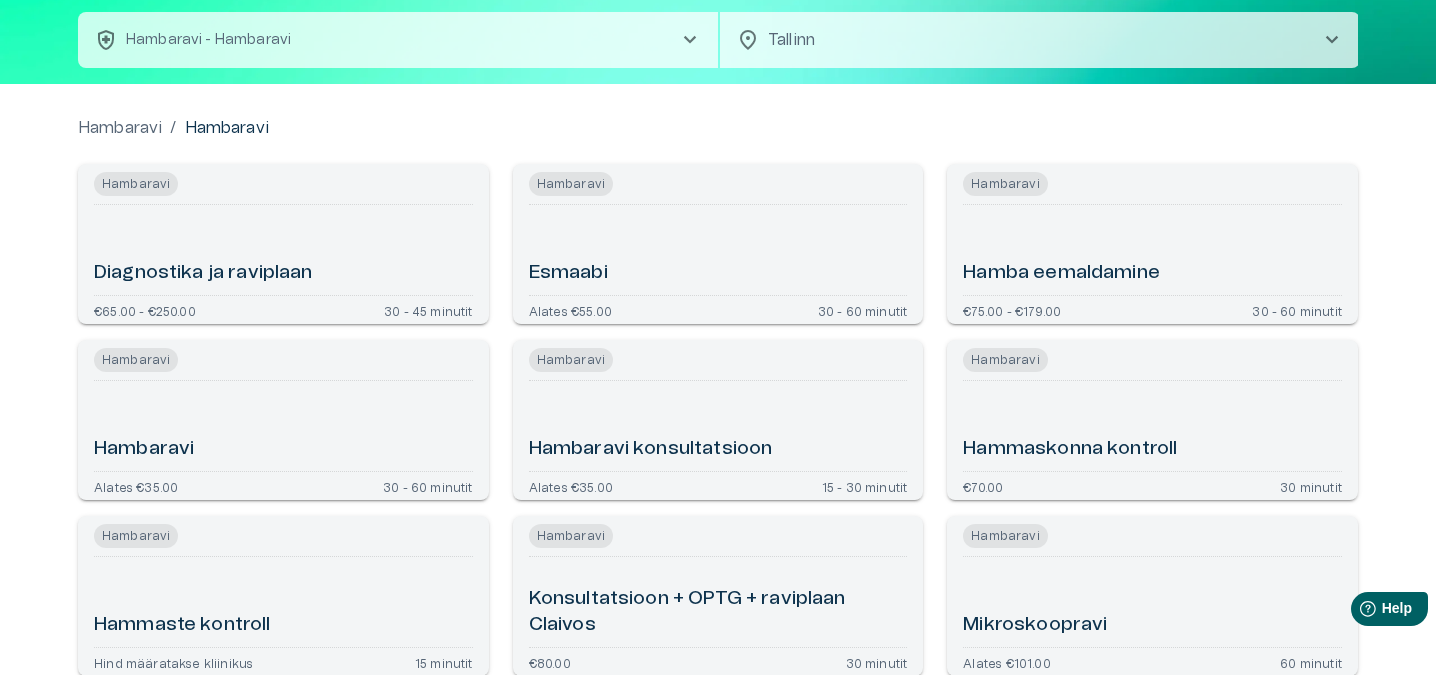 scroll, scrollTop: 113, scrollLeft: 0, axis: vertical 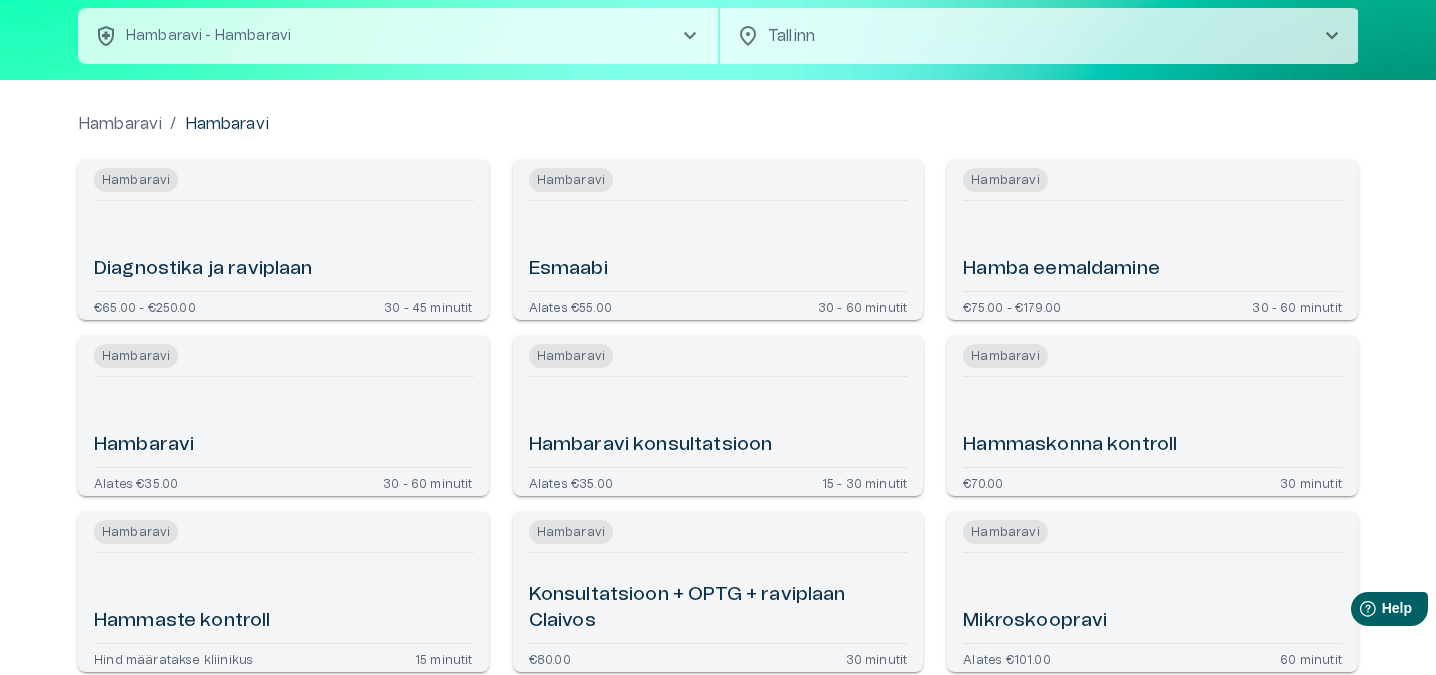 click on "Hambaravi" at bounding box center [283, 422] 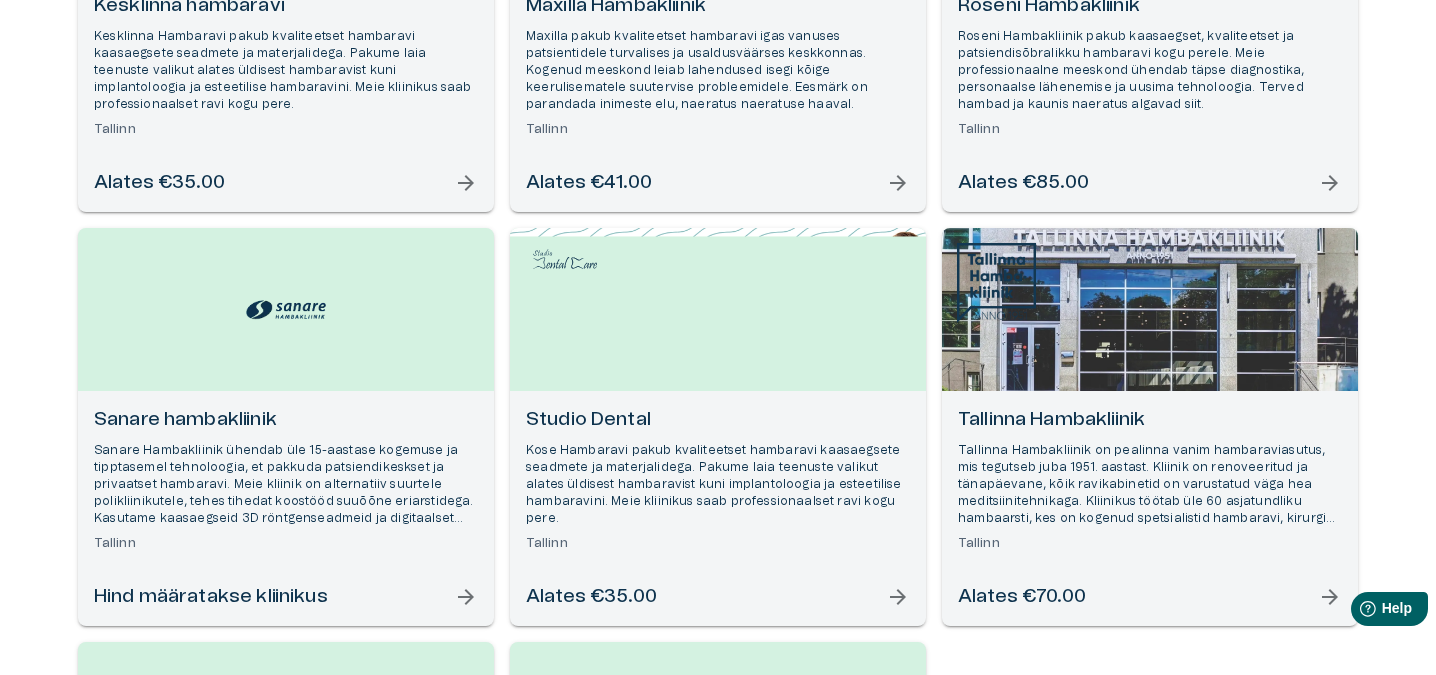 scroll, scrollTop: 899, scrollLeft: 0, axis: vertical 